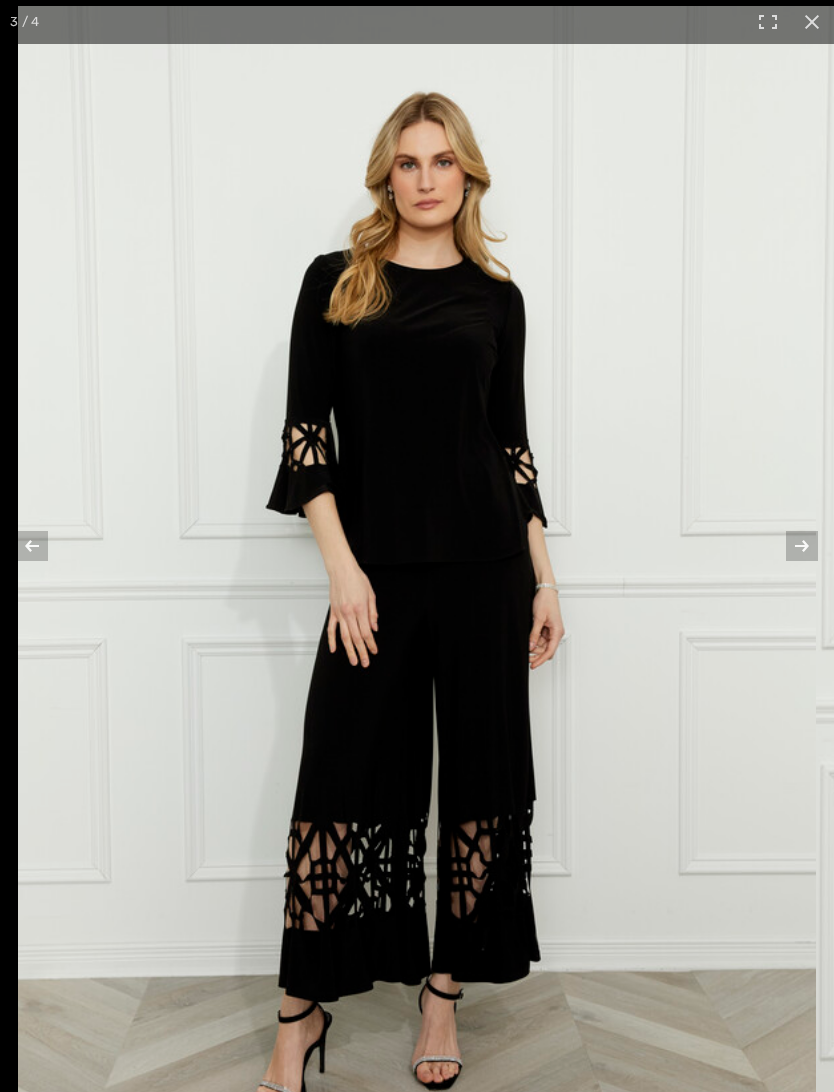 scroll, scrollTop: 0, scrollLeft: 0, axis: both 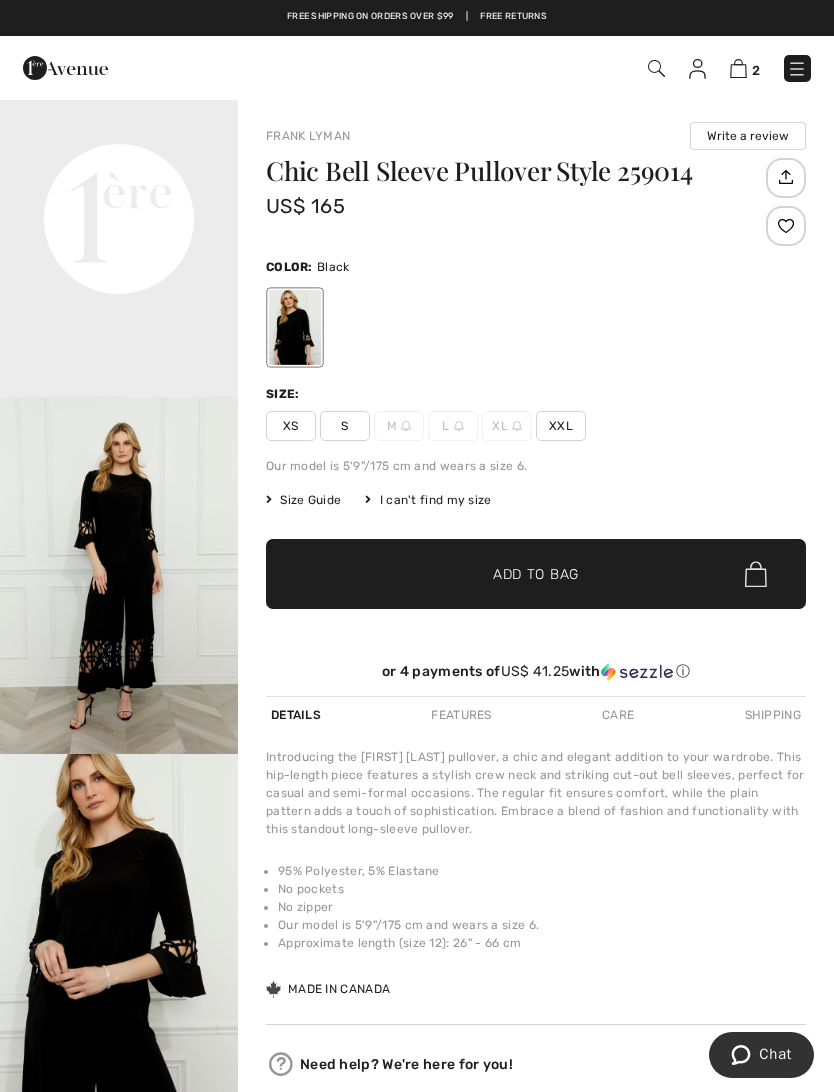 click at bounding box center (738, 68) 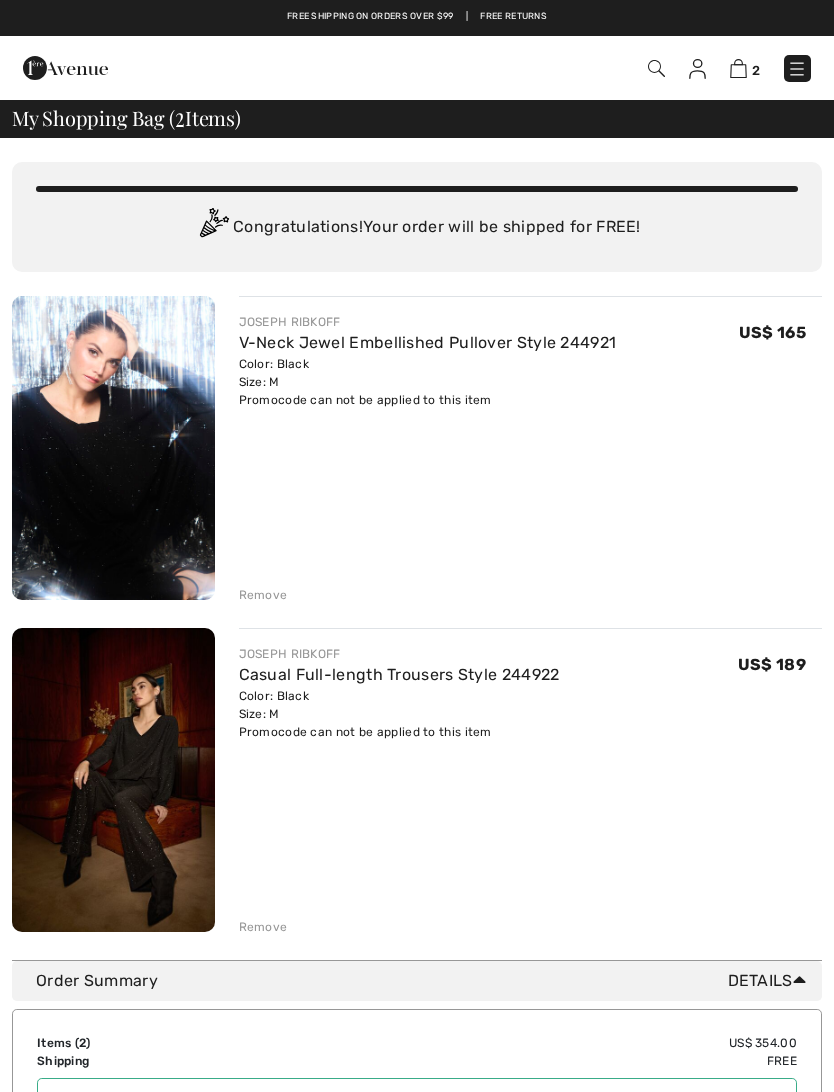 scroll, scrollTop: 0, scrollLeft: 0, axis: both 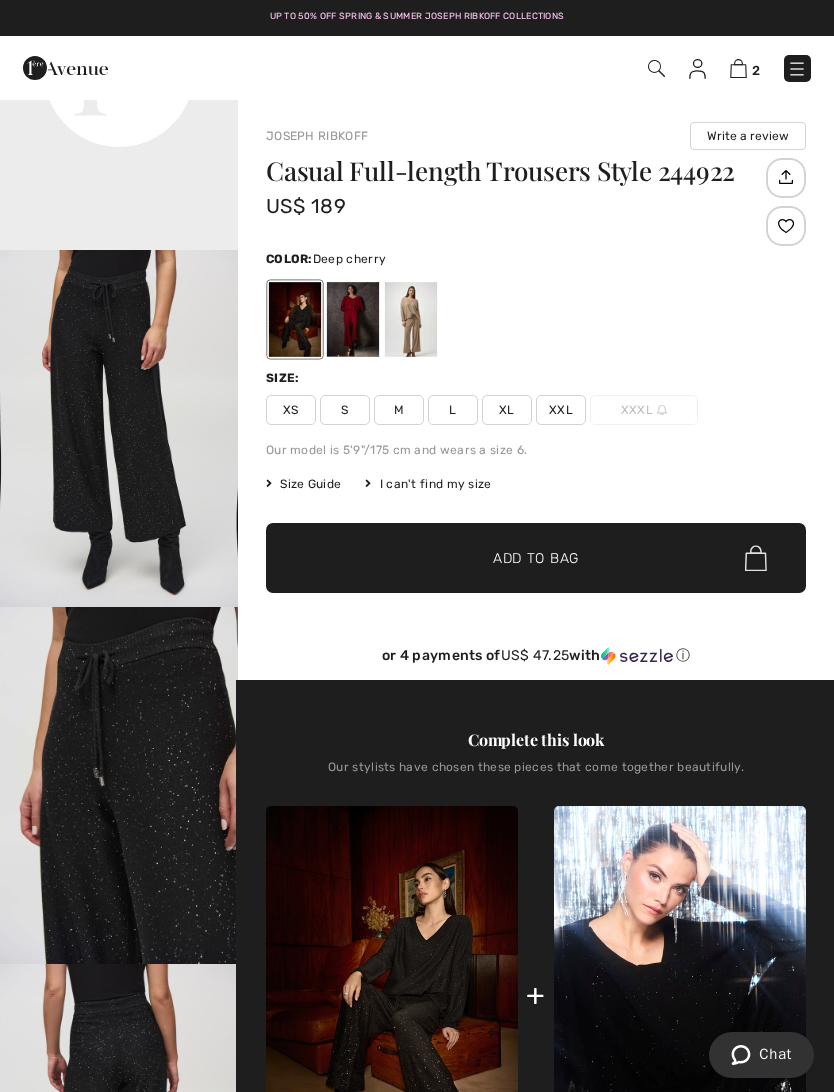 click at bounding box center [353, 319] 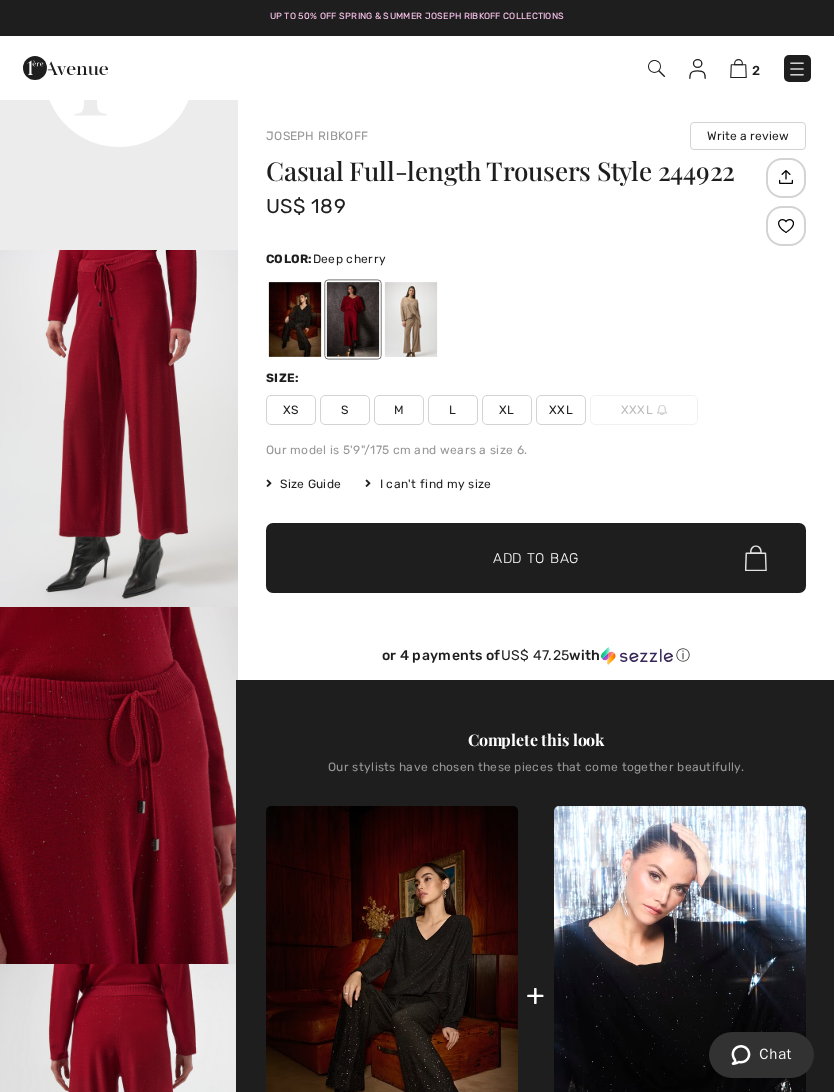 scroll, scrollTop: 0, scrollLeft: 0, axis: both 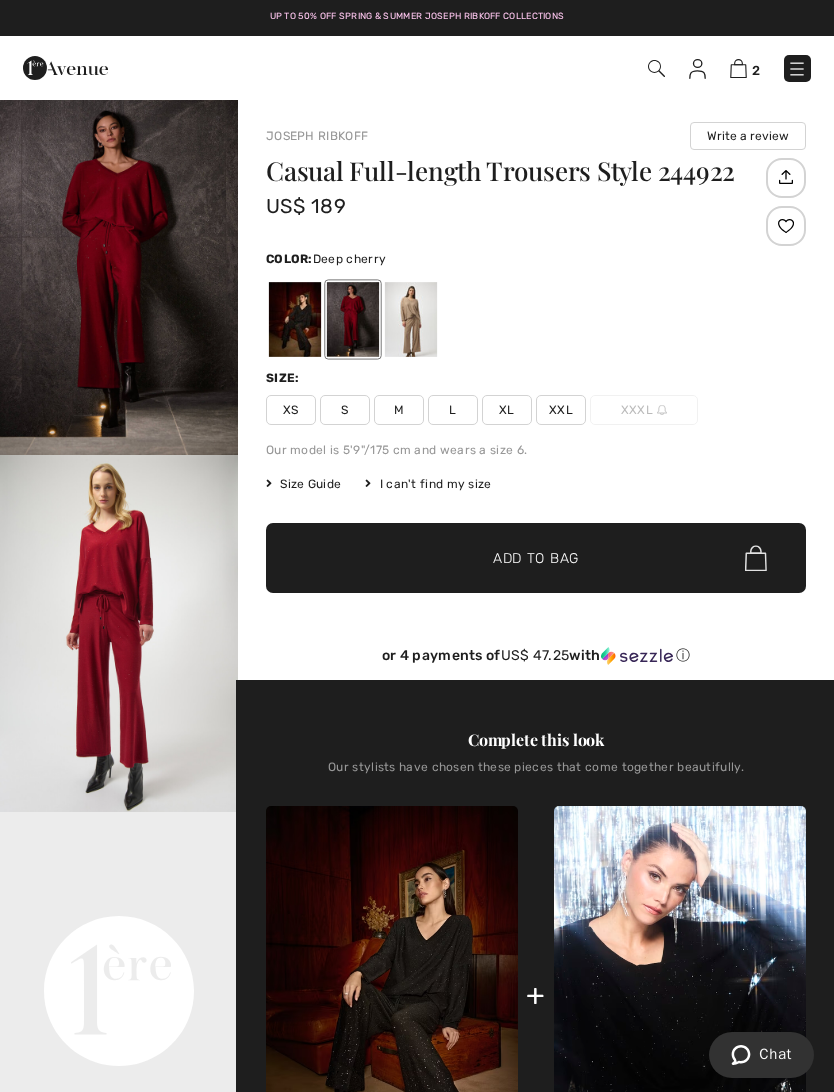 click at bounding box center [411, 319] 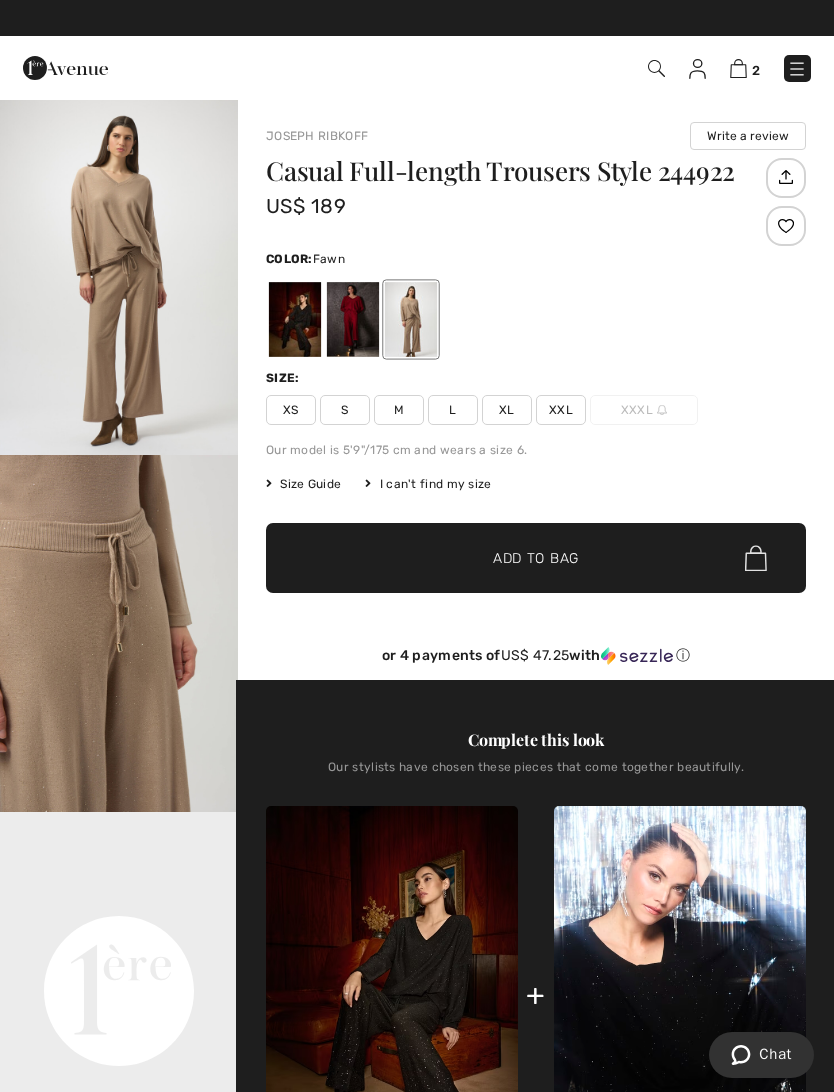 click at bounding box center [65, 68] 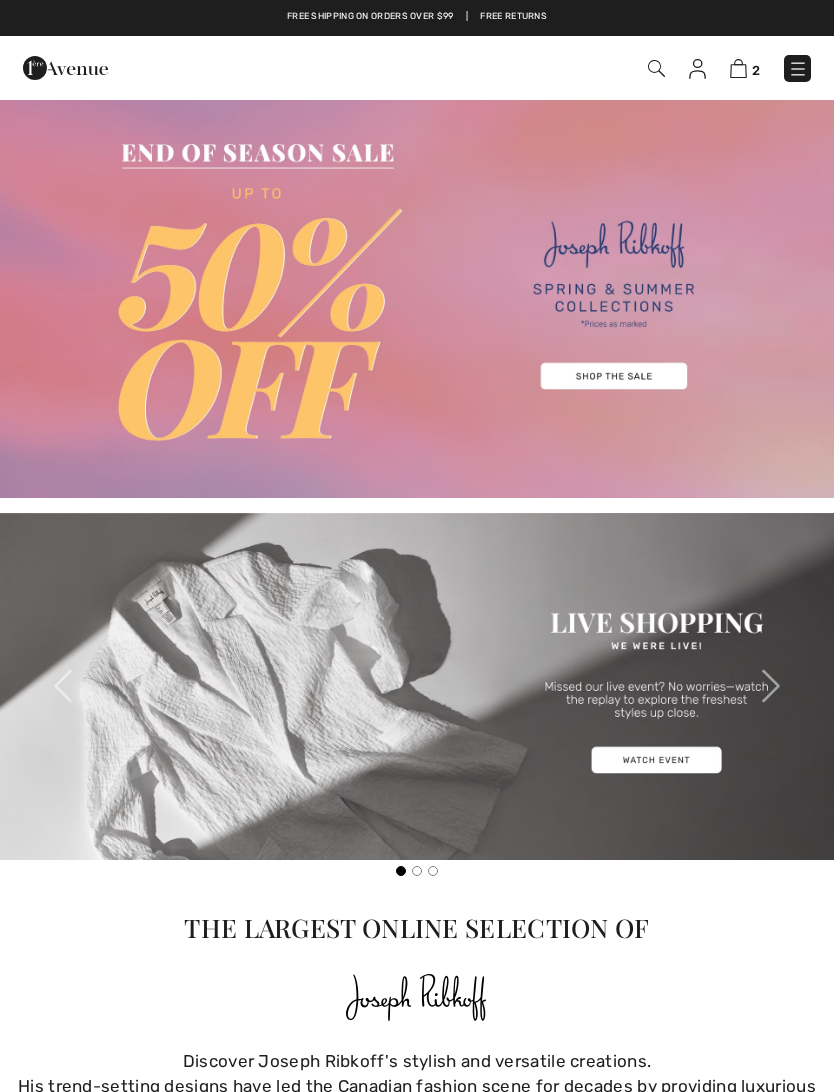 scroll, scrollTop: 0, scrollLeft: 0, axis: both 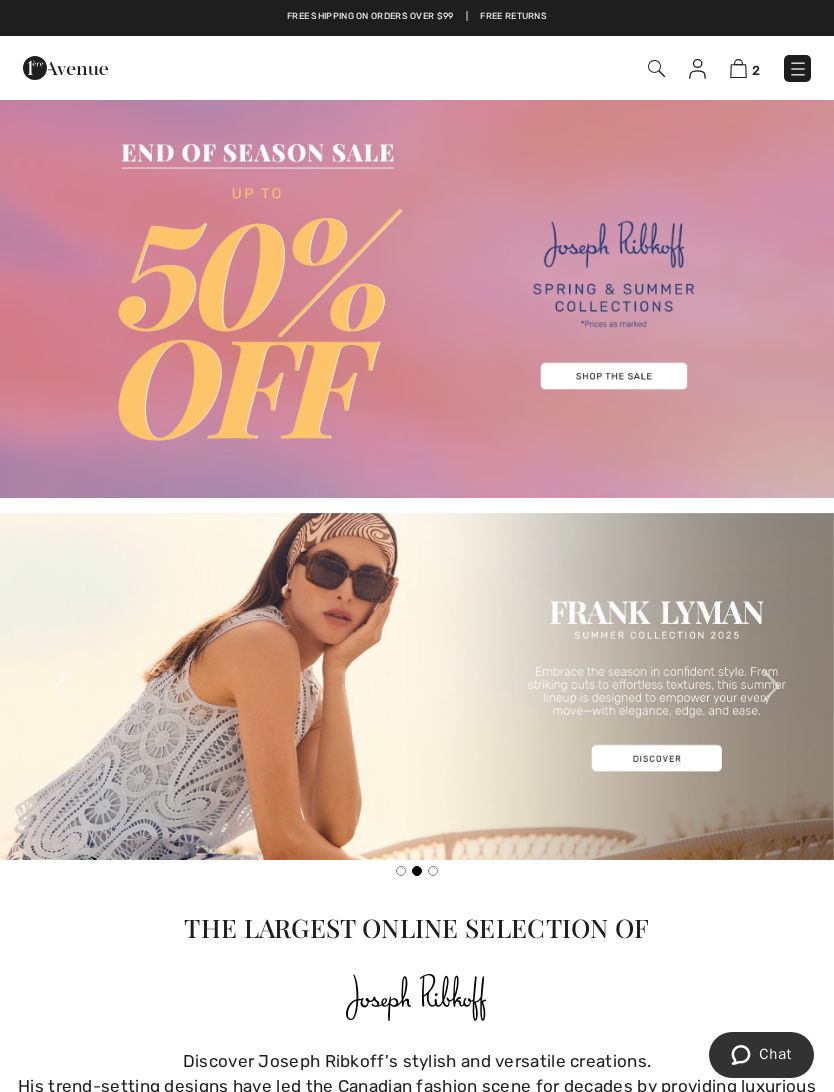 click at bounding box center (417, 687) 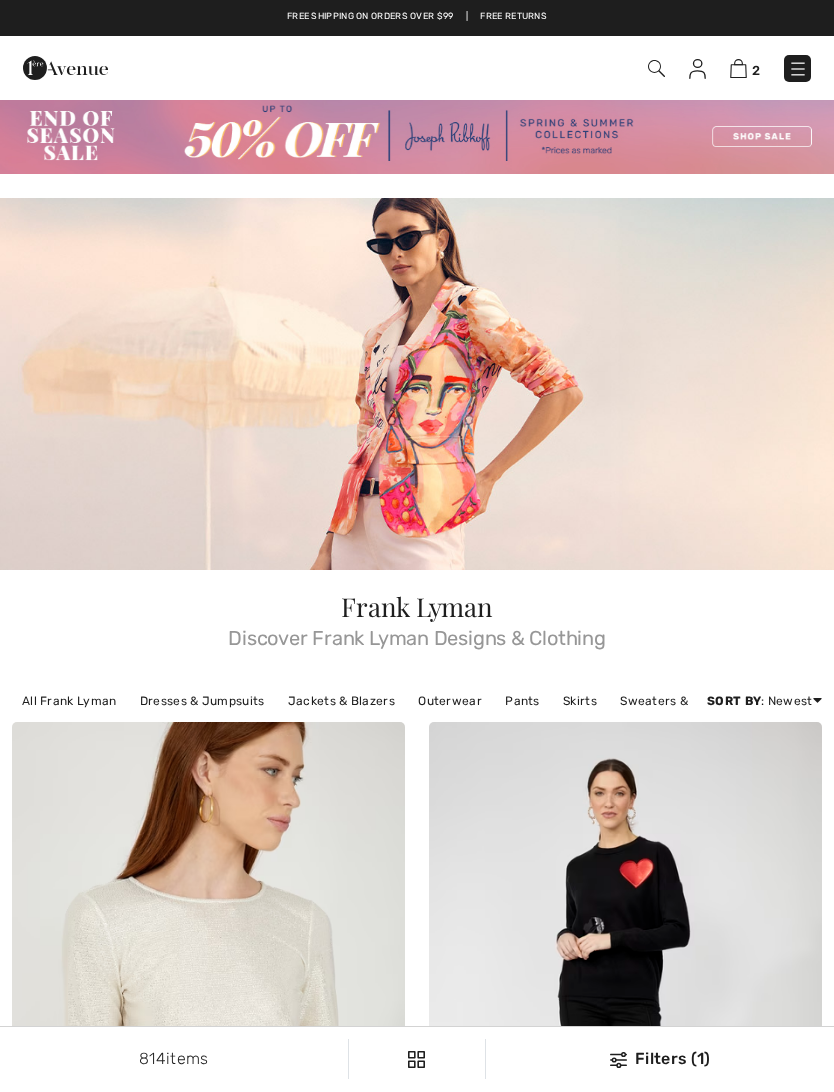 scroll, scrollTop: 0, scrollLeft: 0, axis: both 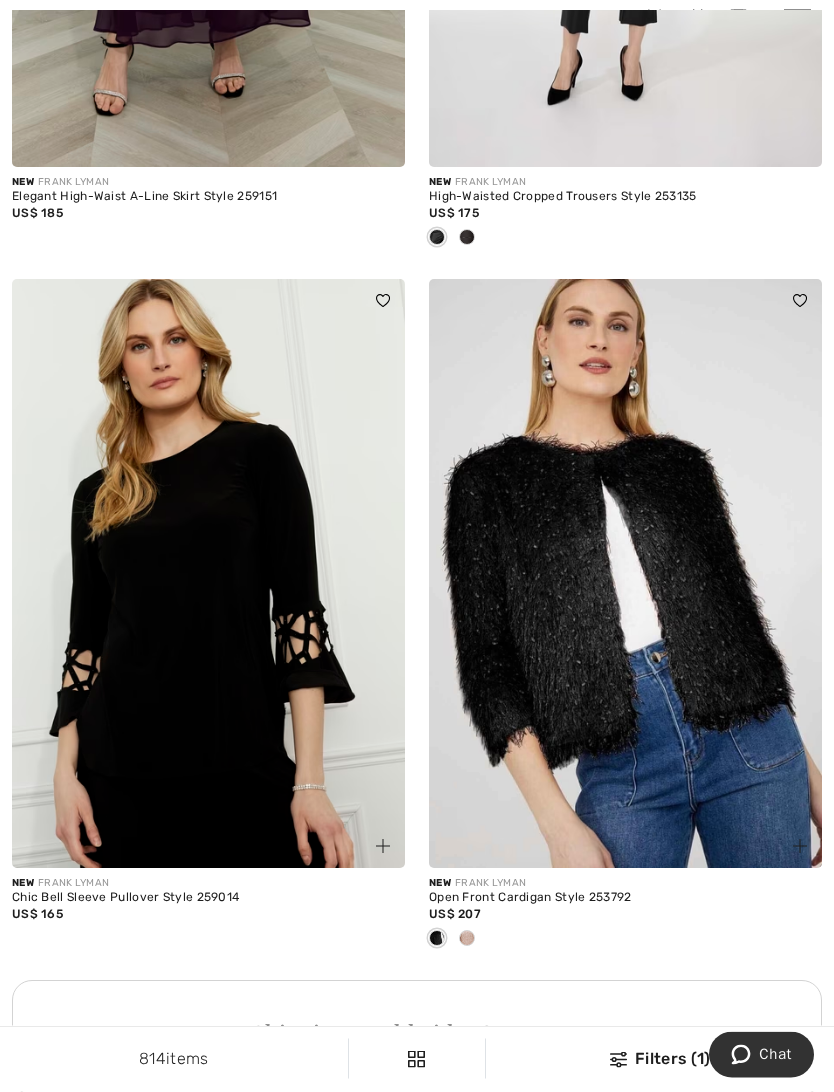 click at bounding box center [208, 575] 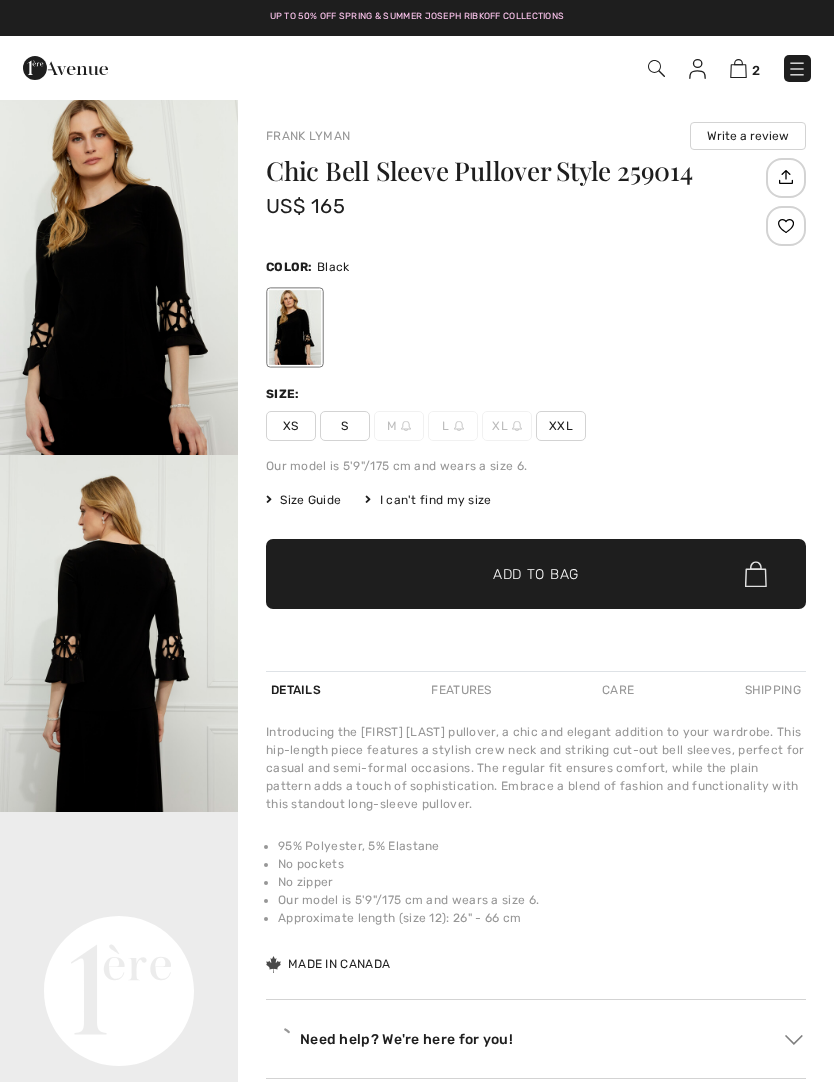 scroll, scrollTop: 0, scrollLeft: 0, axis: both 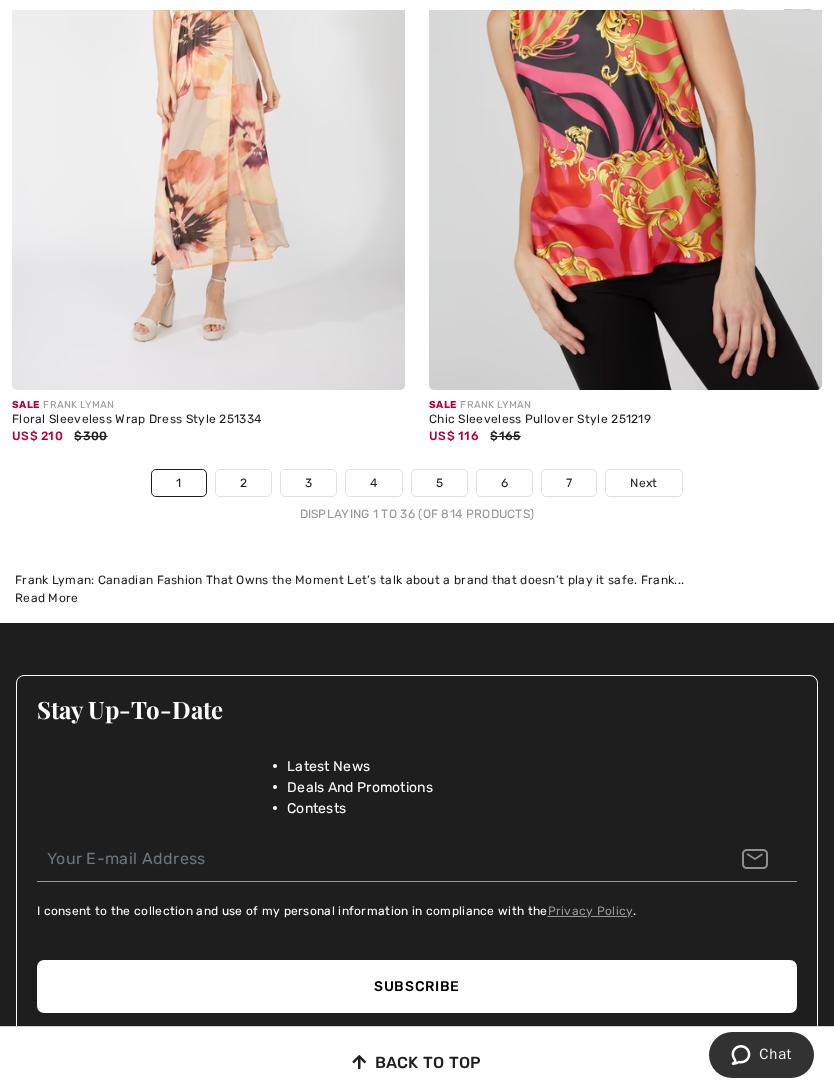 click on "2" at bounding box center [243, 483] 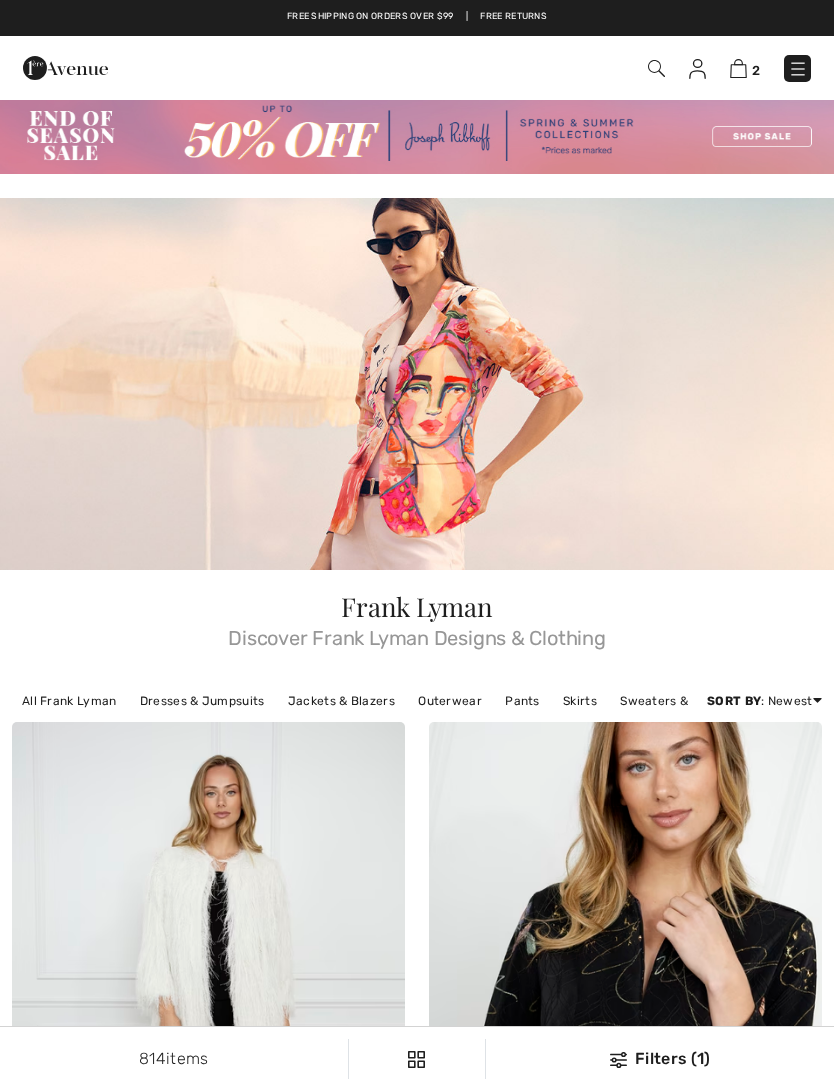 scroll, scrollTop: 0, scrollLeft: 0, axis: both 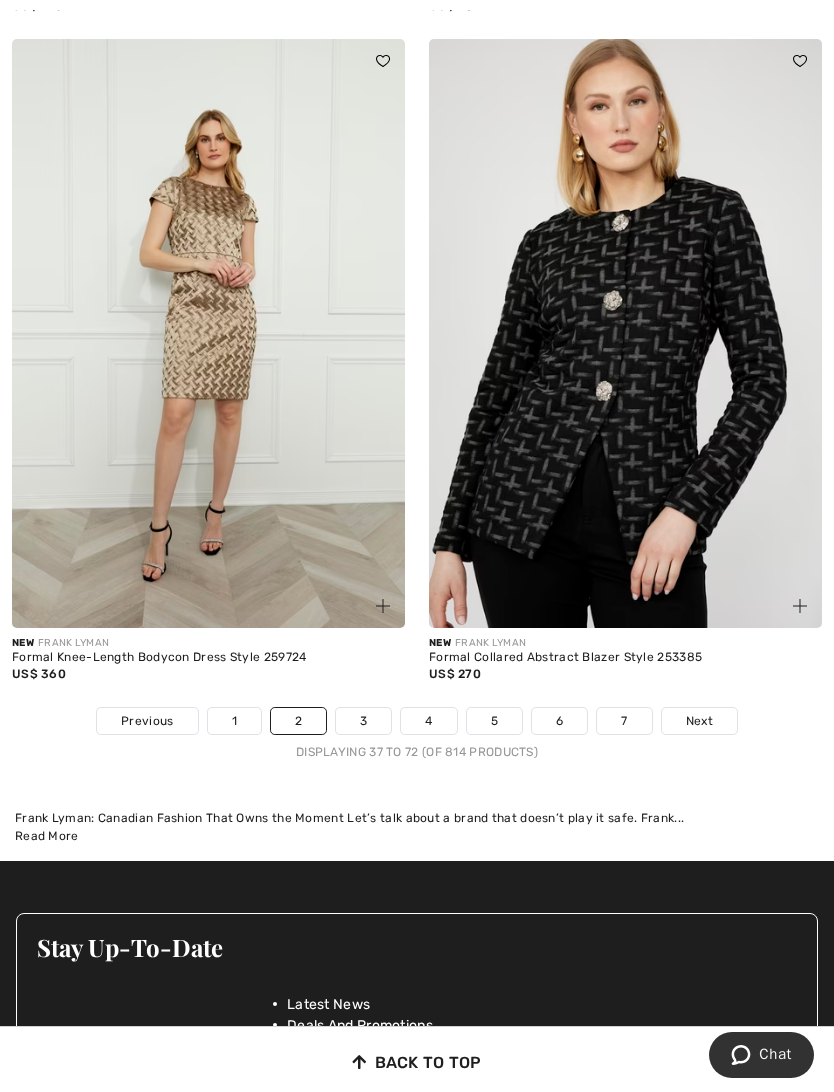 click on "3" at bounding box center (363, 721) 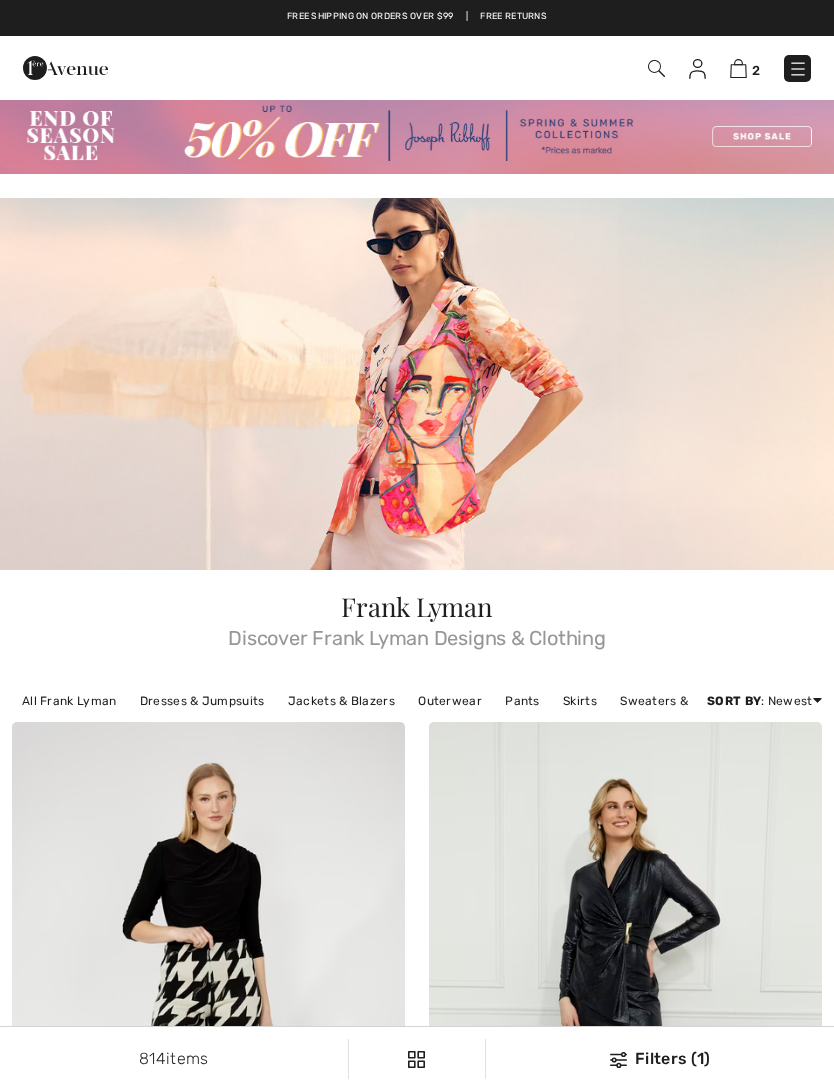 scroll, scrollTop: 0, scrollLeft: 0, axis: both 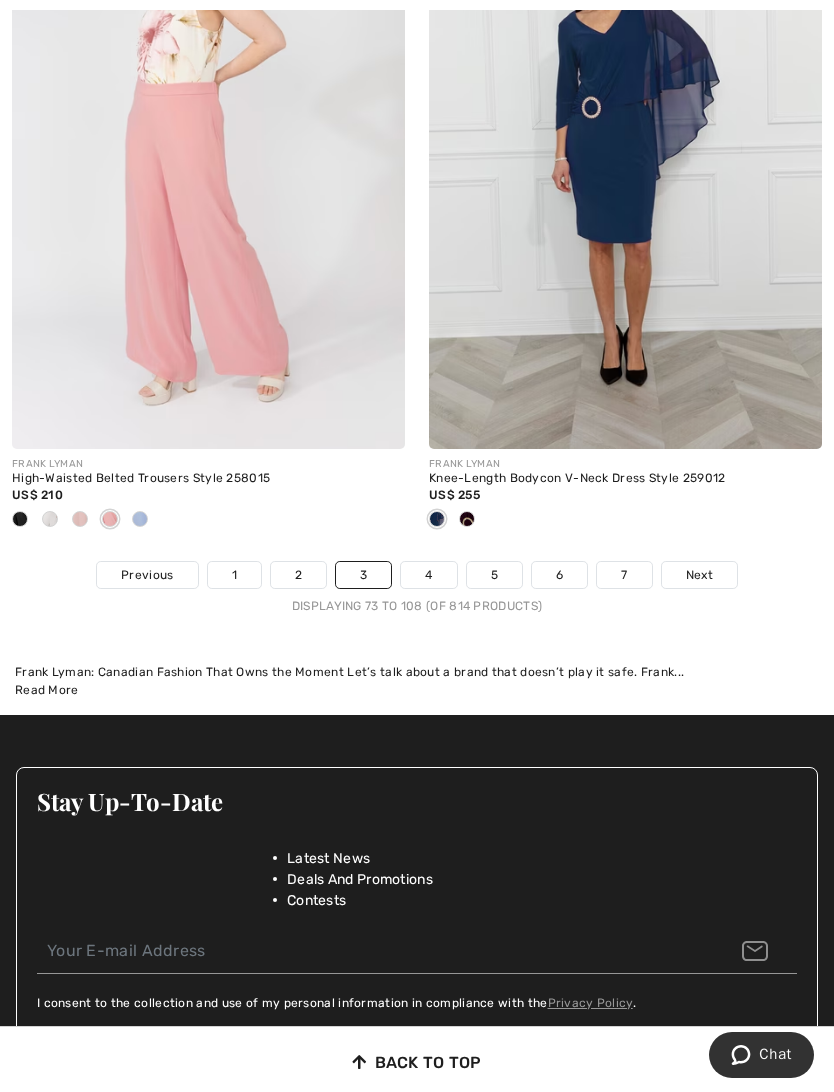 click on "4" at bounding box center (428, 575) 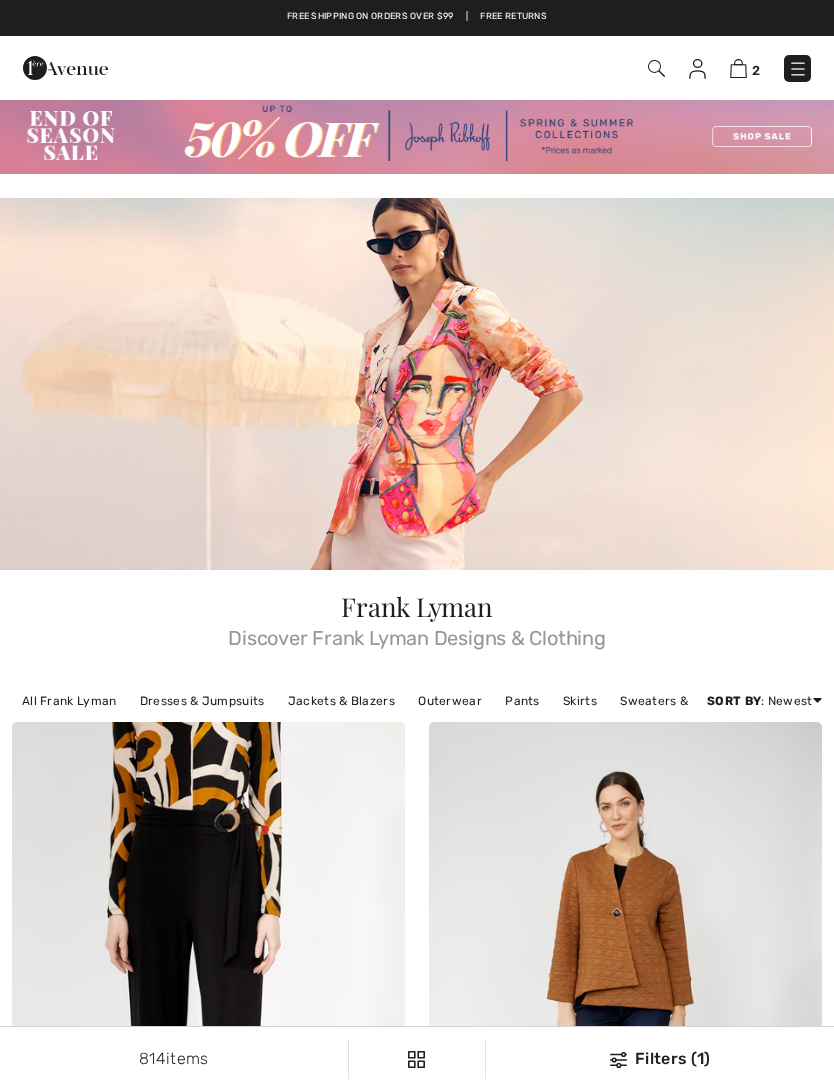 scroll, scrollTop: 0, scrollLeft: 0, axis: both 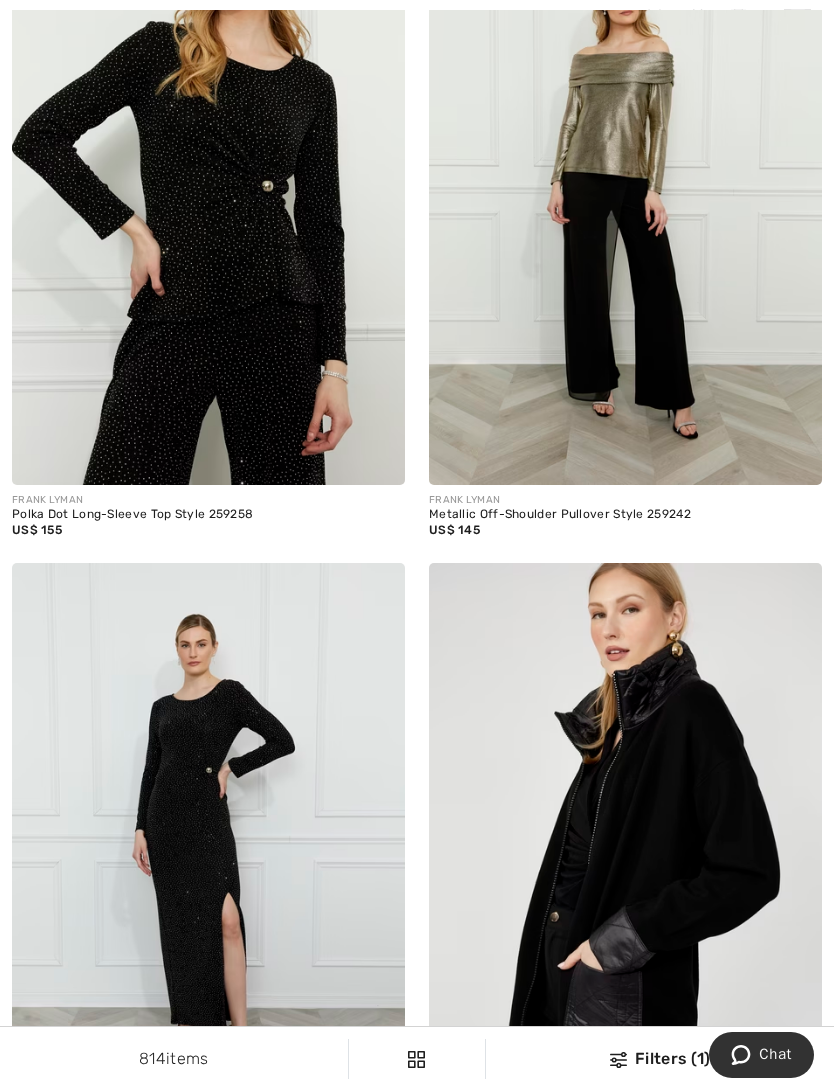 click at bounding box center (208, 190) 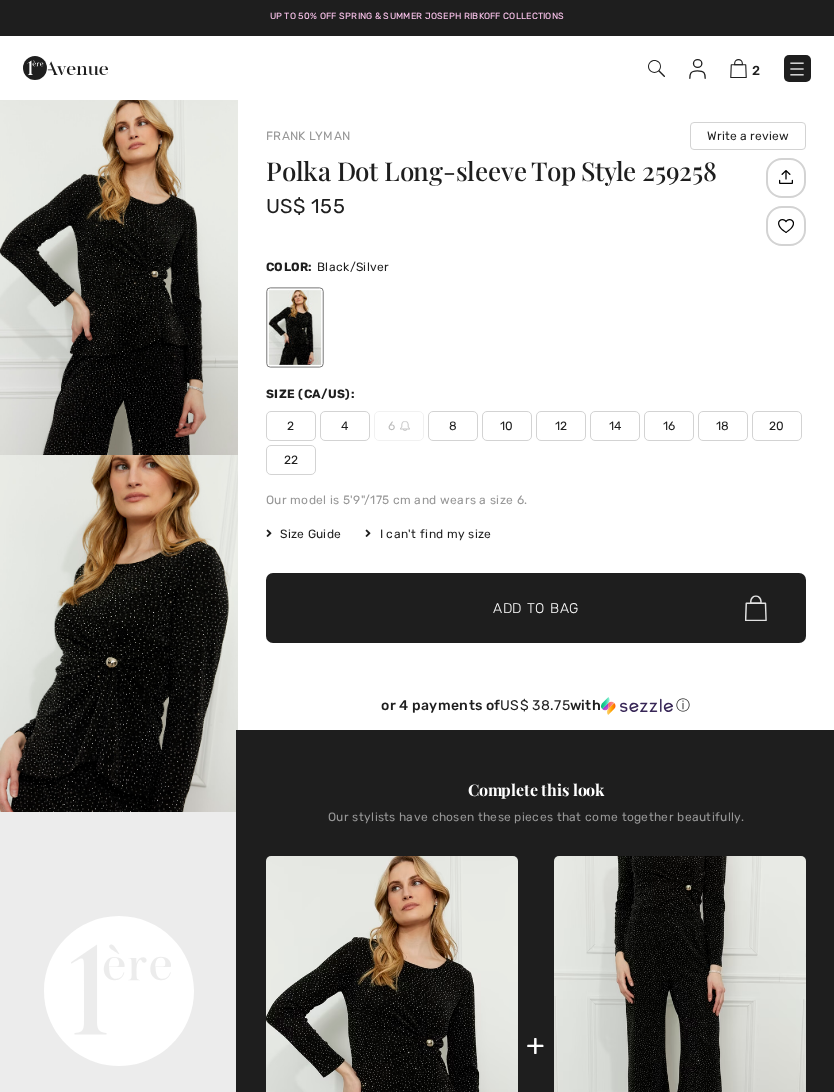 scroll, scrollTop: 0, scrollLeft: 0, axis: both 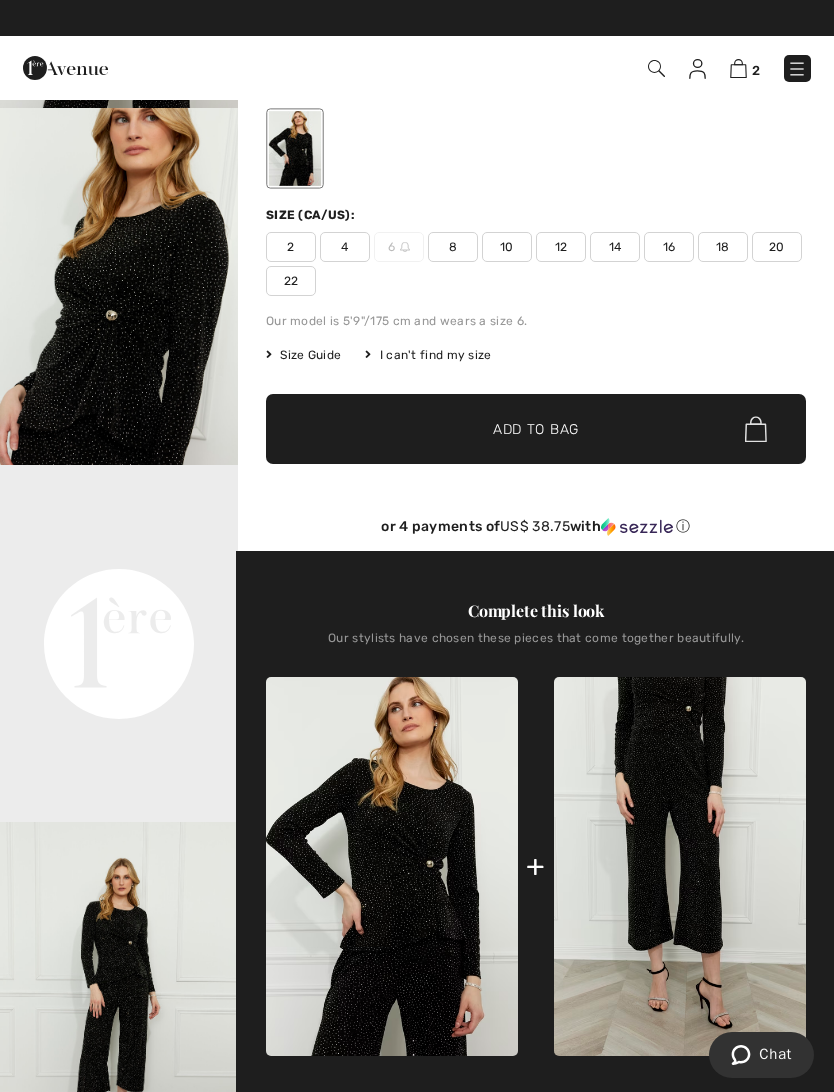 click at bounding box center [680, 866] 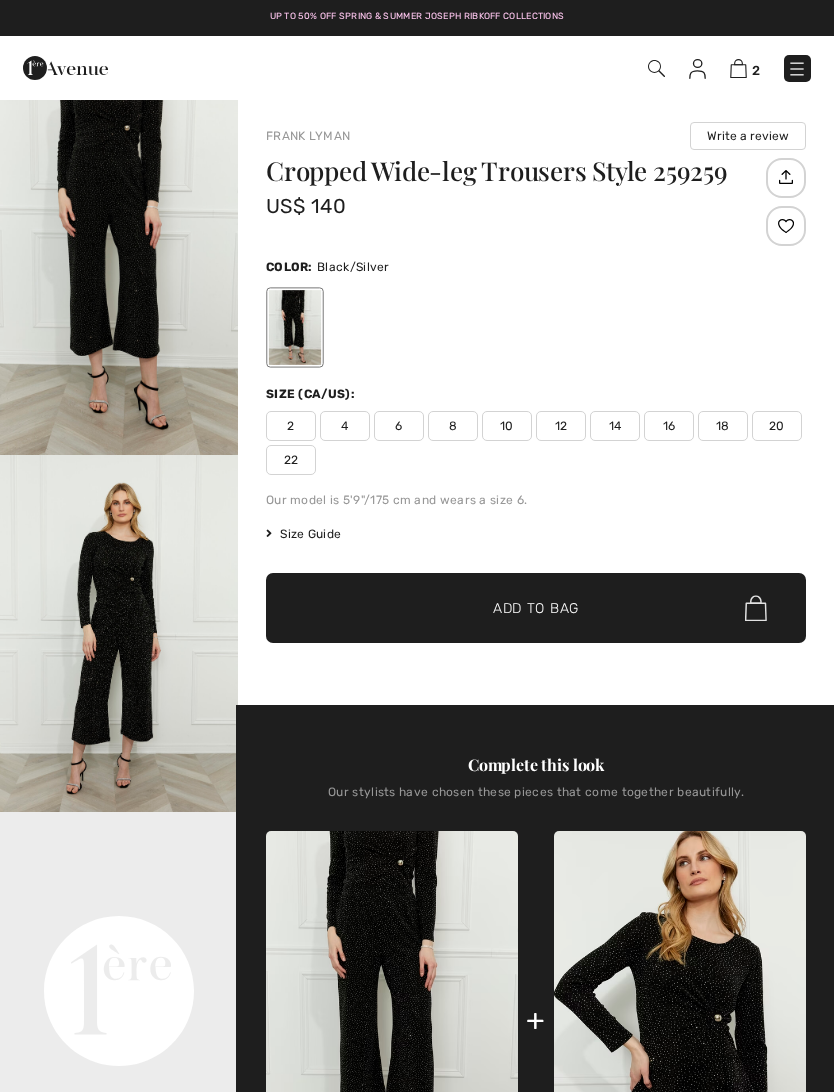 scroll, scrollTop: 0, scrollLeft: 0, axis: both 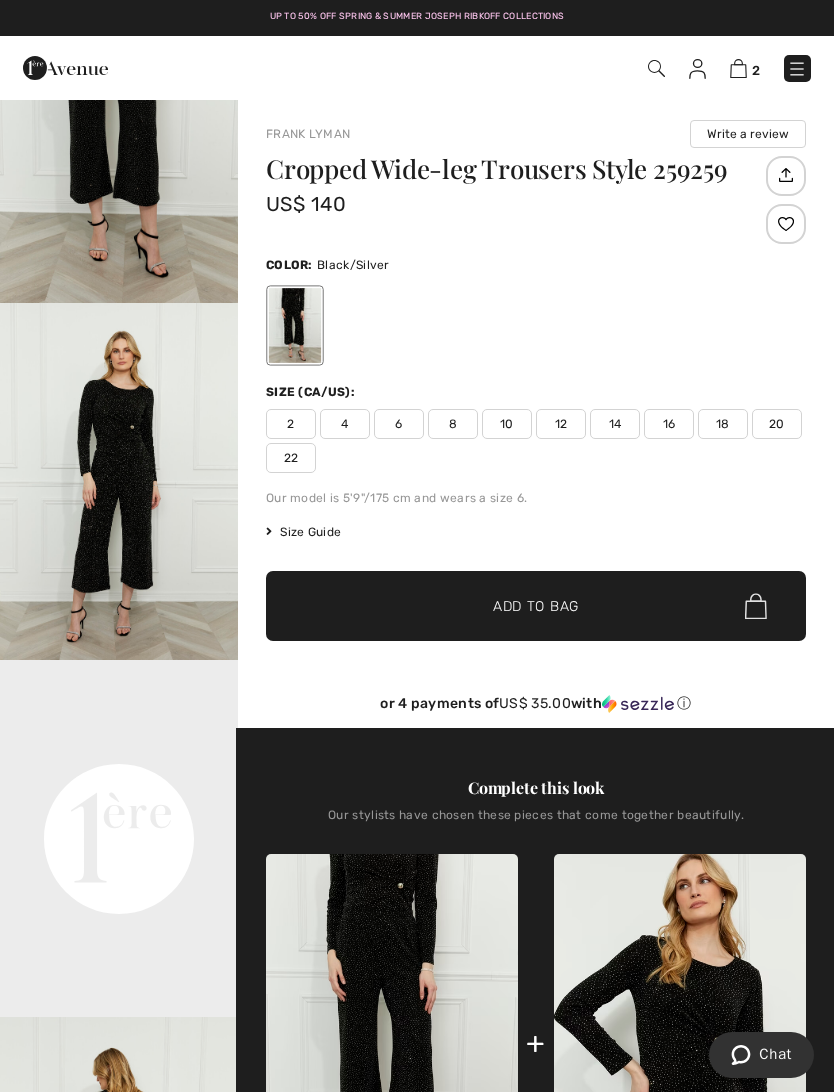 click on "Size Guide" at bounding box center [303, 532] 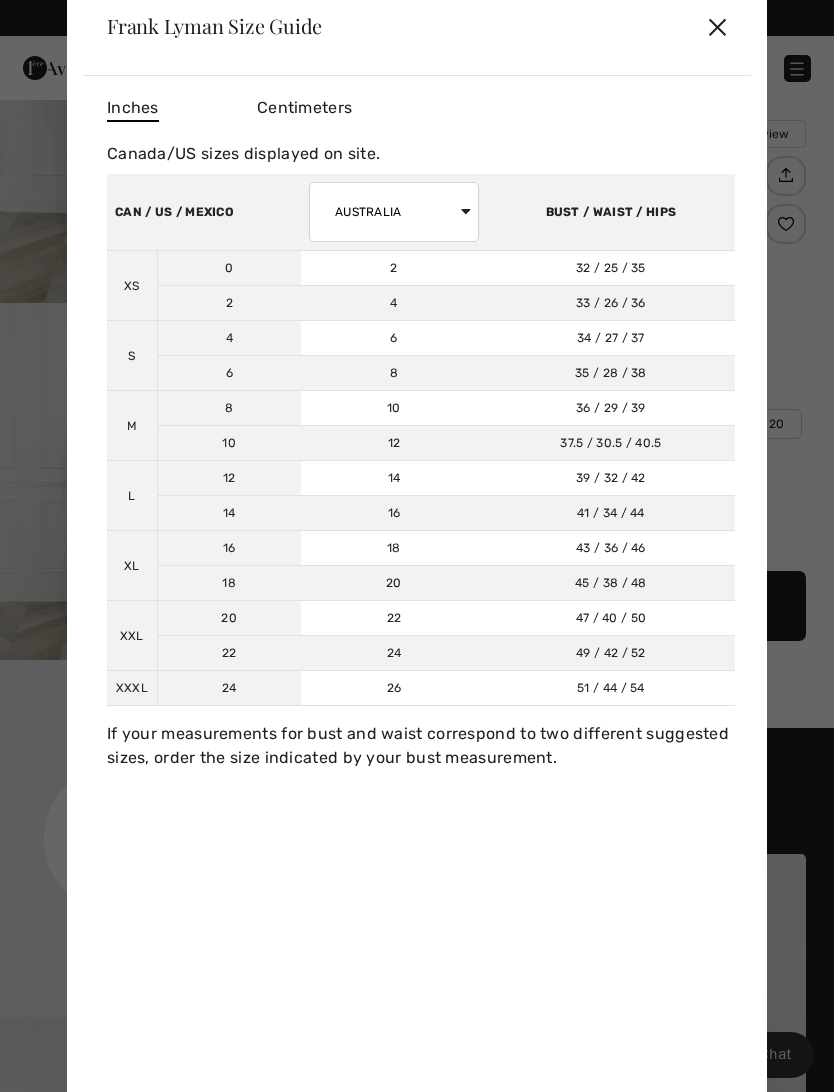 click on "✕" at bounding box center (717, 26) 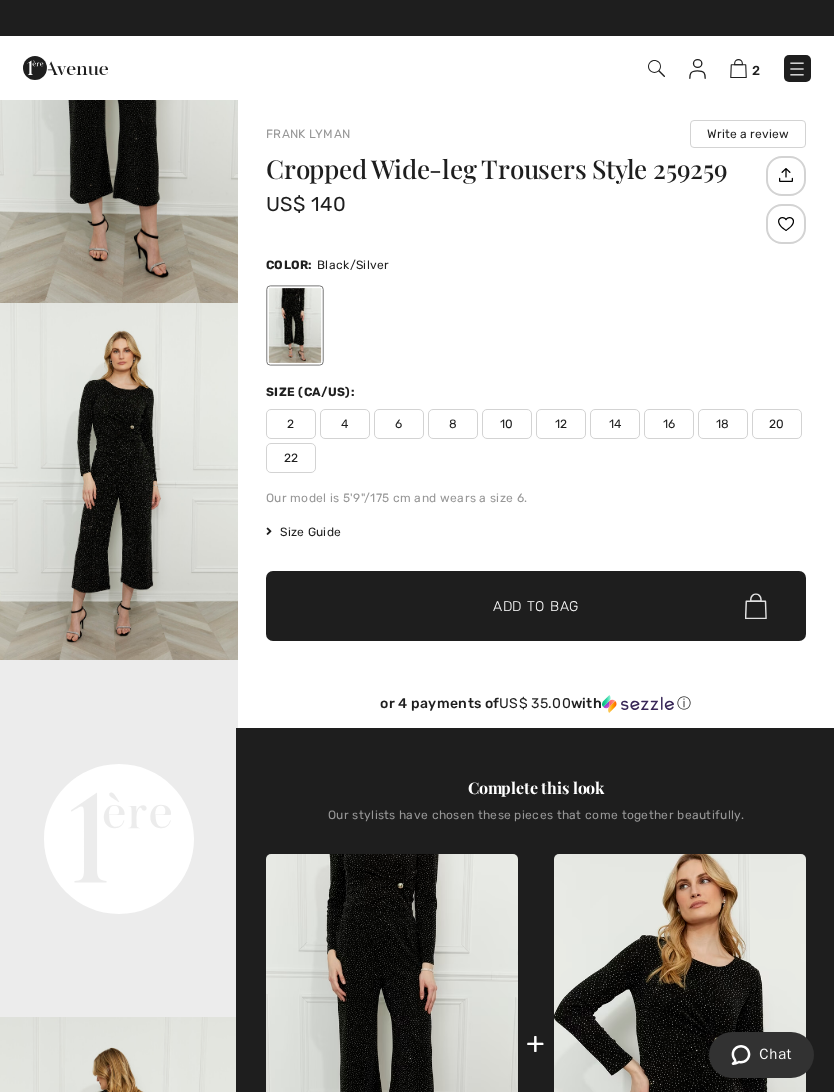 click on "12" at bounding box center [561, 424] 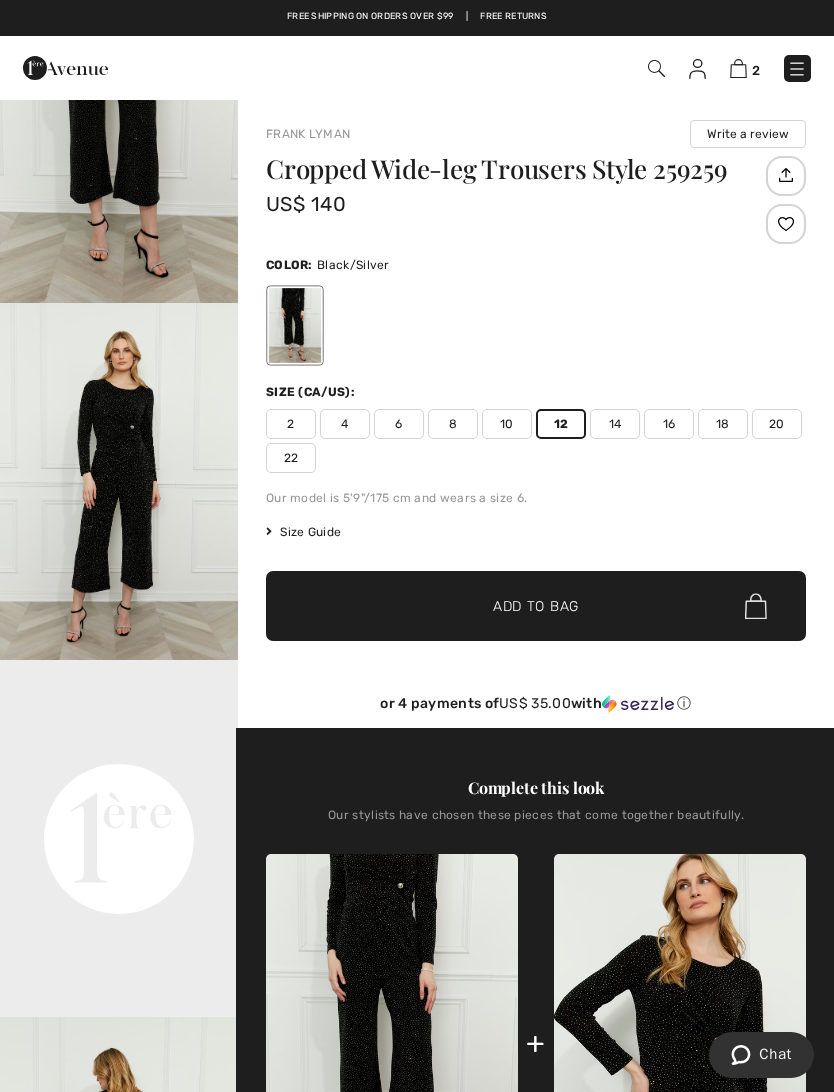 click on "✔ Added to Bag" at bounding box center (506, 606) 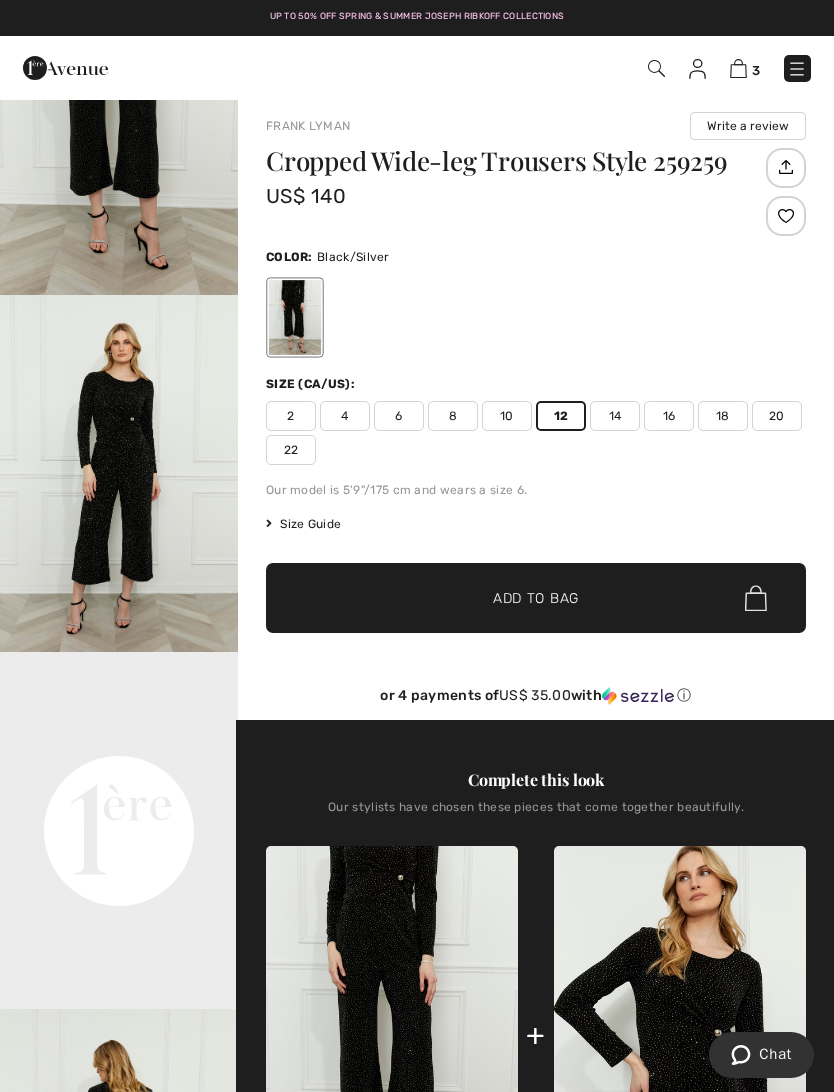 scroll, scrollTop: 0, scrollLeft: 0, axis: both 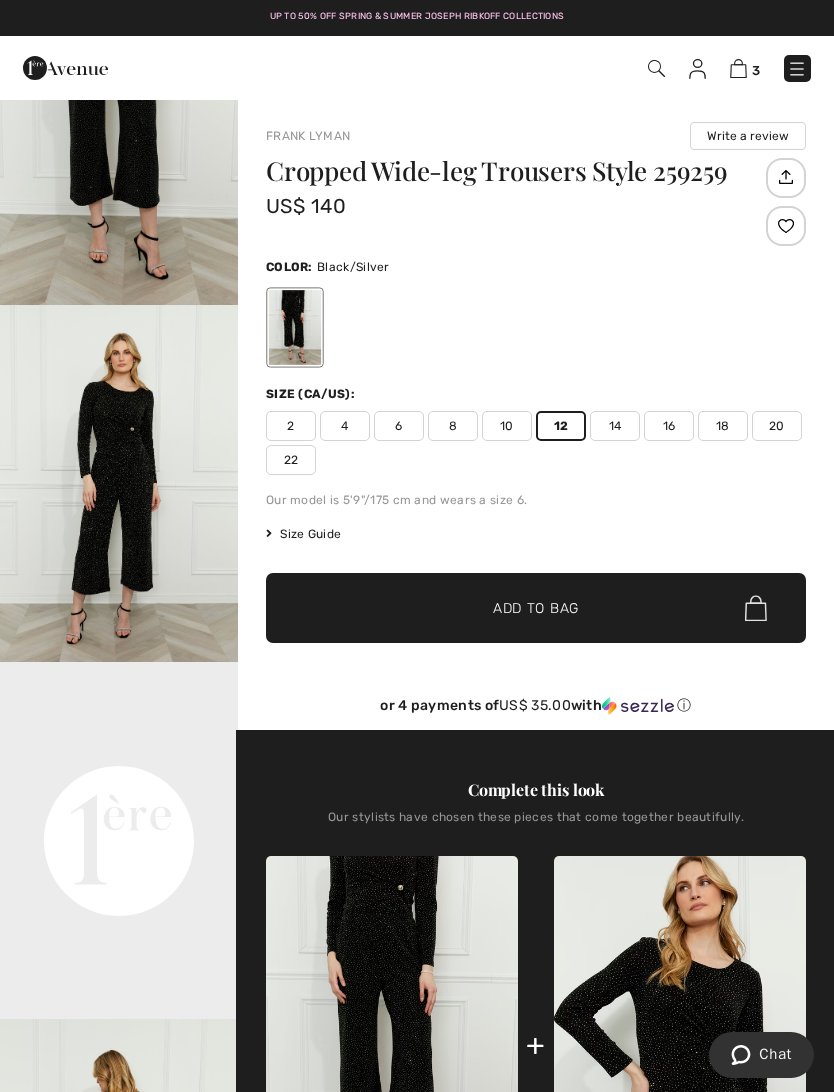 click on "8" at bounding box center (453, 426) 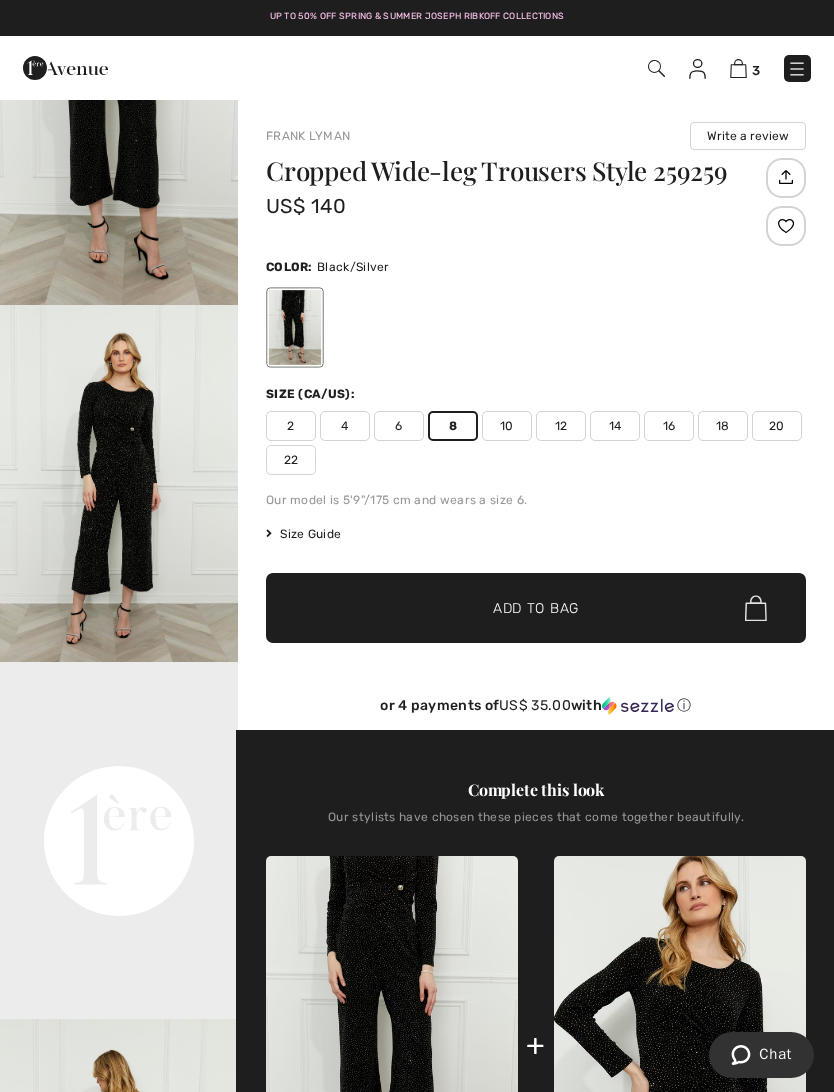 click on "✔ Added to Bag" at bounding box center [506, 608] 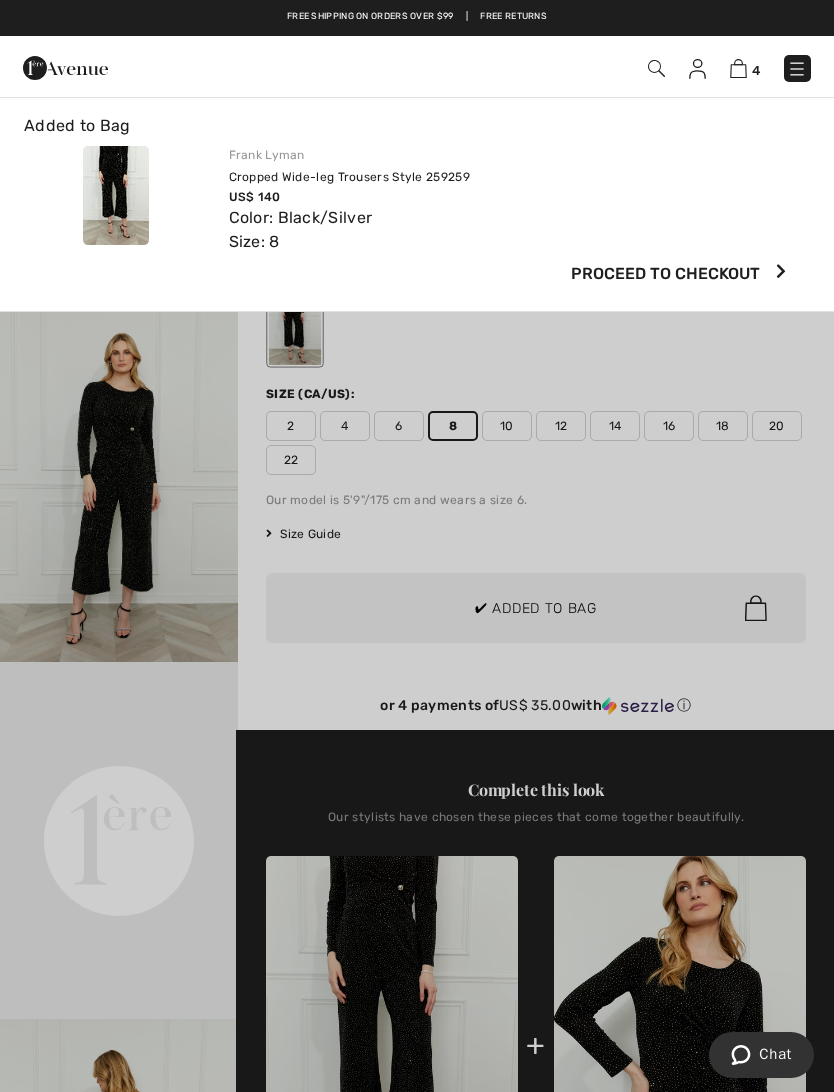 scroll, scrollTop: 0, scrollLeft: 0, axis: both 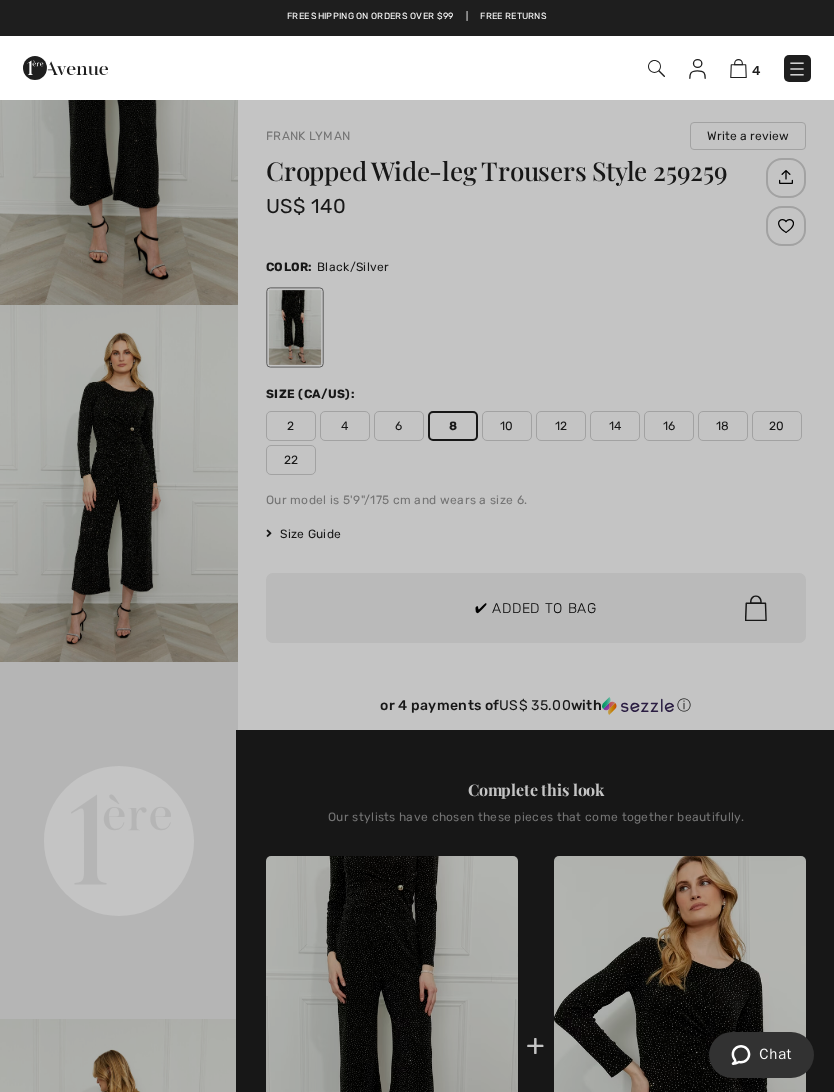 click at bounding box center (417, 546) 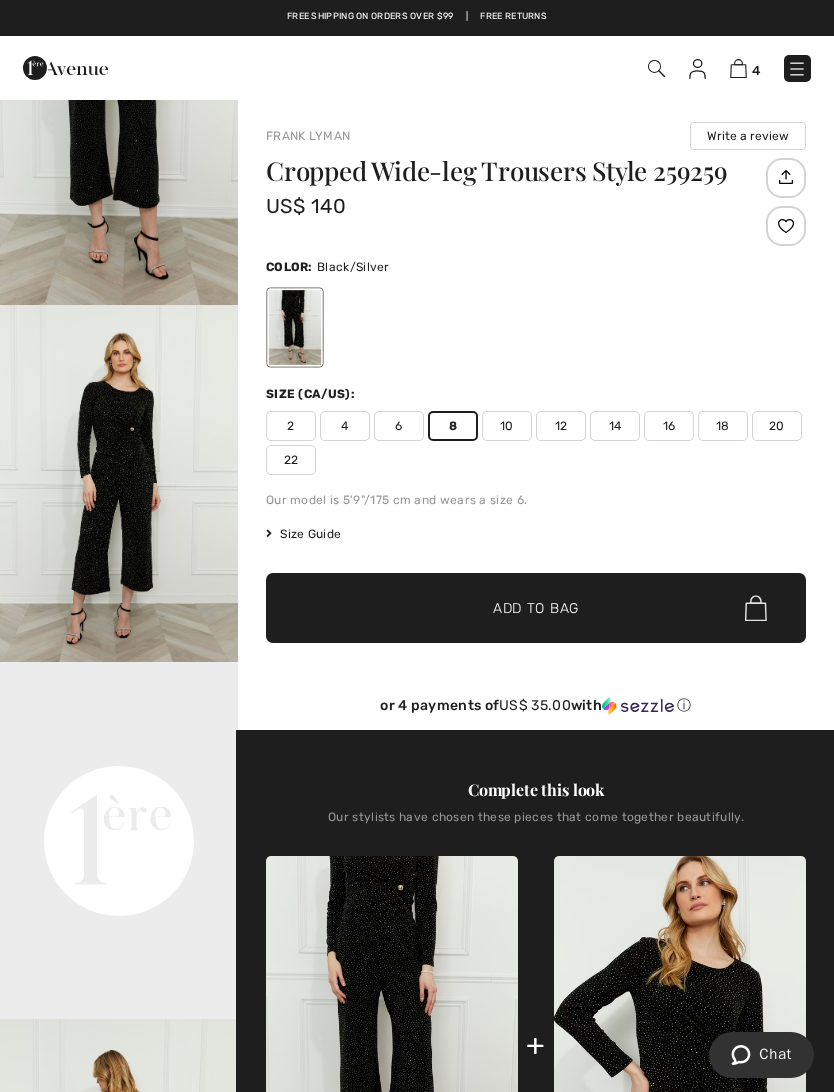 click at bounding box center (680, 1045) 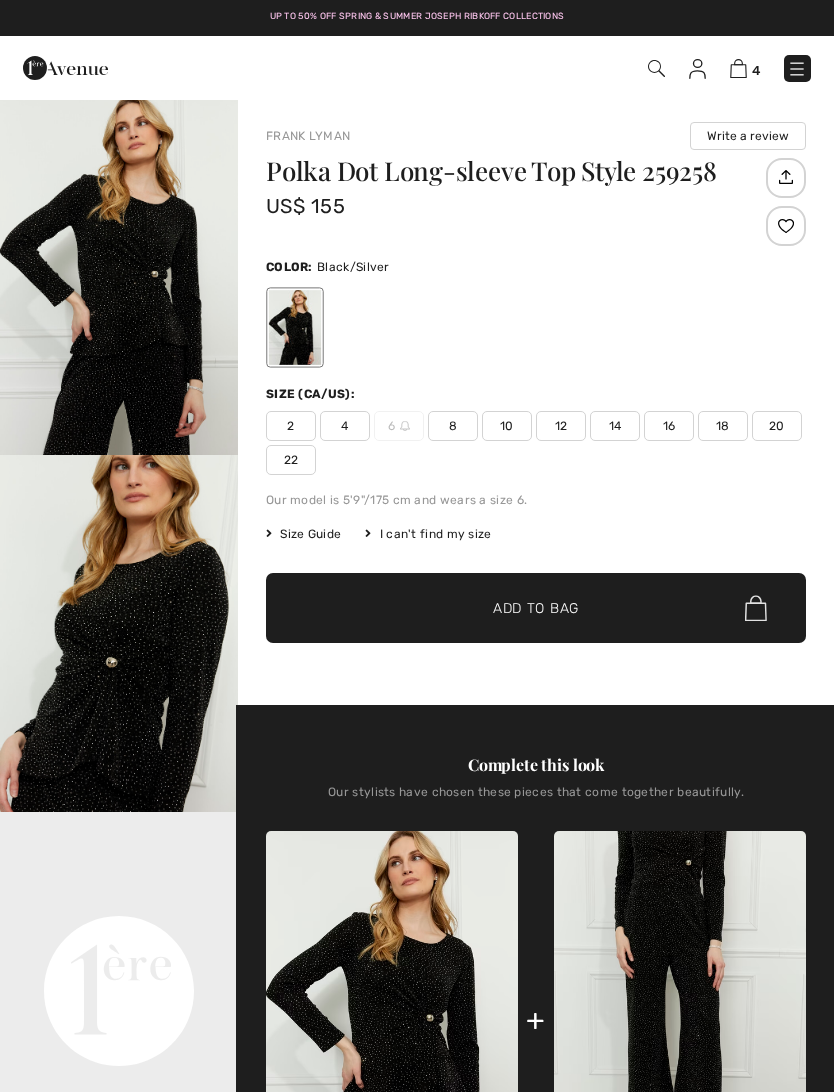 scroll, scrollTop: 0, scrollLeft: 0, axis: both 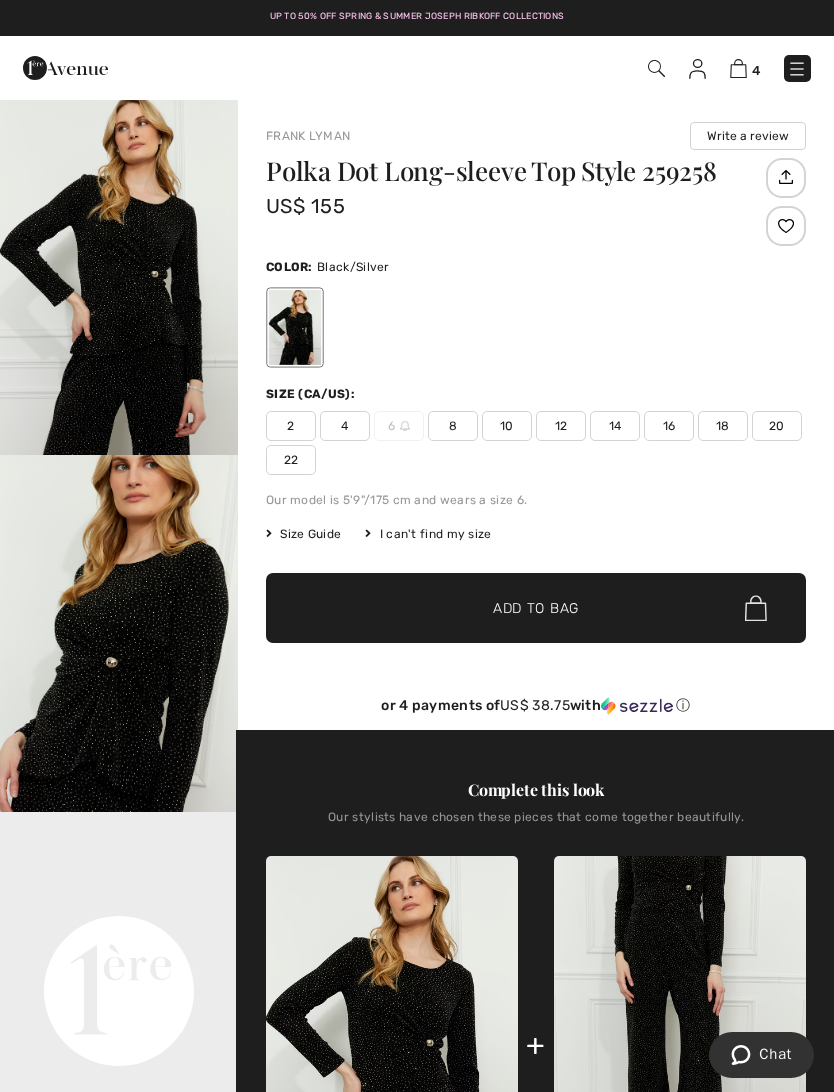 click on "12" at bounding box center [561, 426] 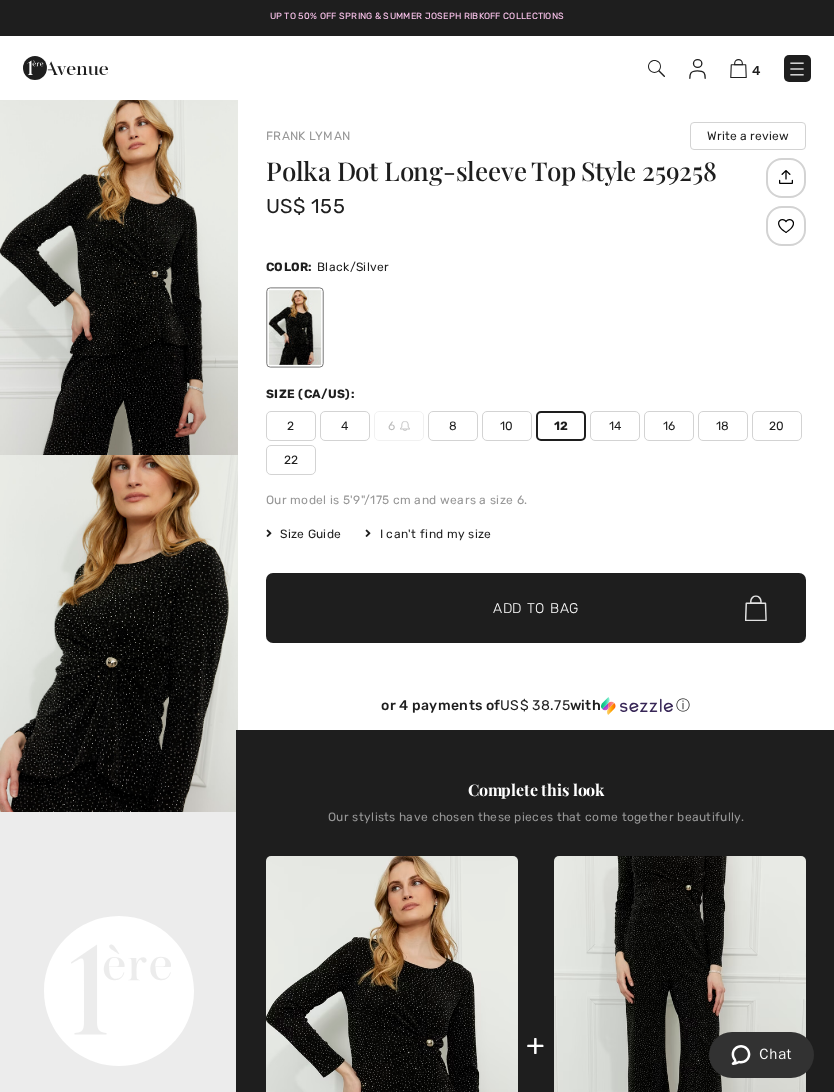click on "Add to Bag" at bounding box center (536, 608) 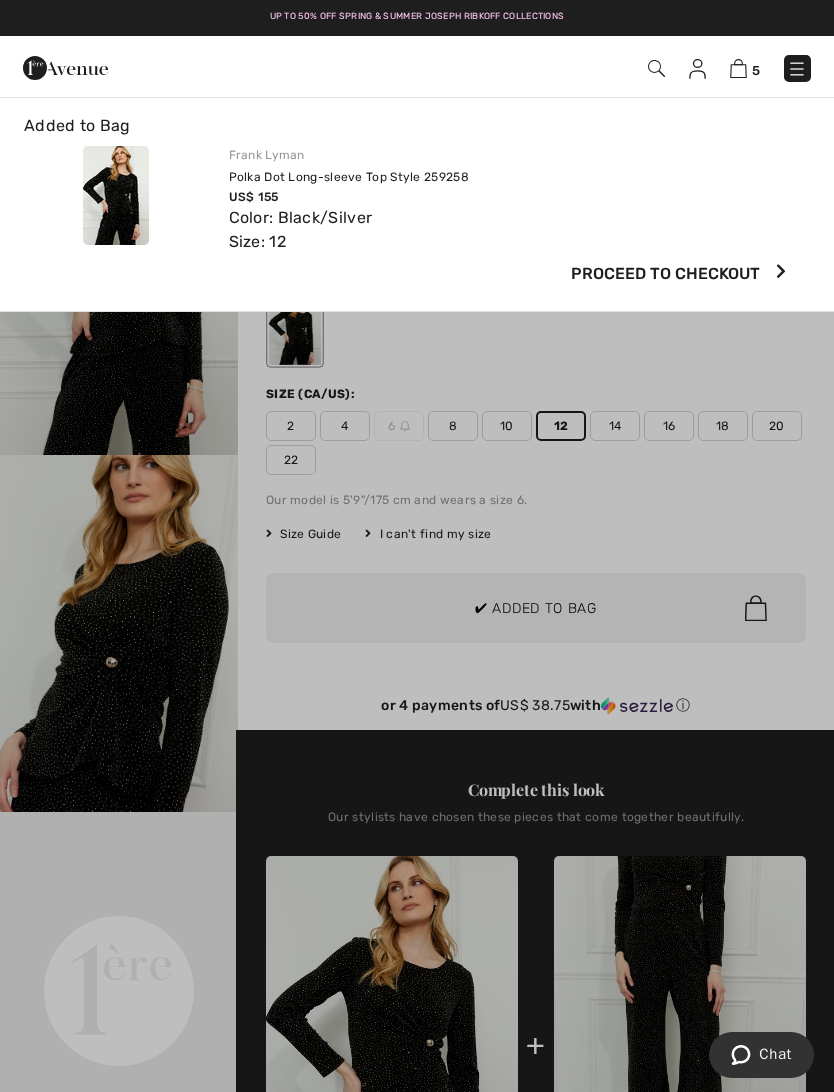 scroll, scrollTop: 0, scrollLeft: 0, axis: both 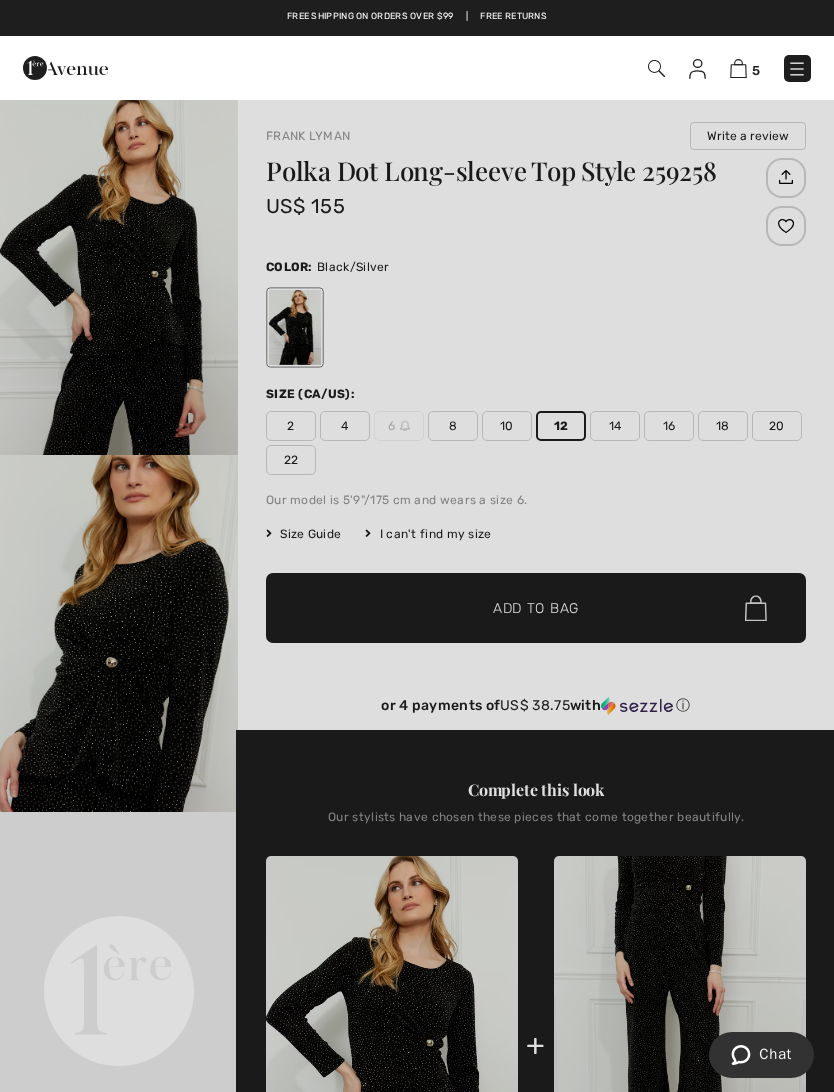 click on "5" at bounding box center [745, 68] 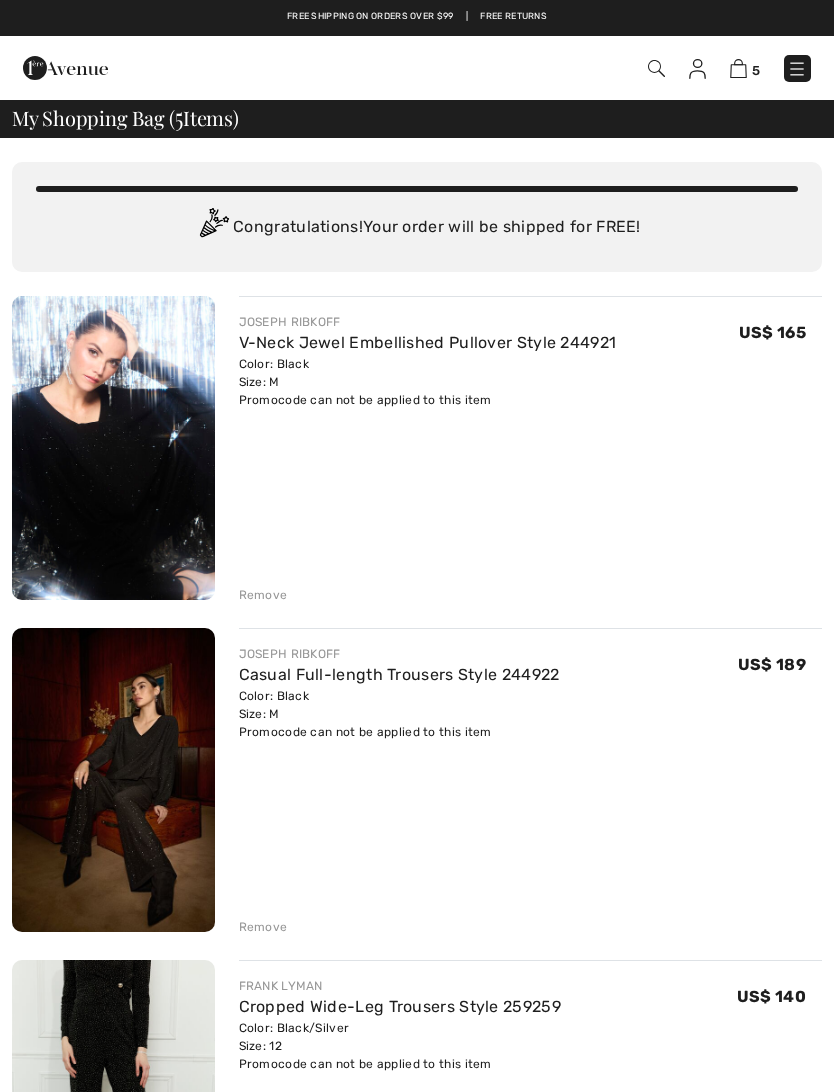 scroll, scrollTop: 0, scrollLeft: 0, axis: both 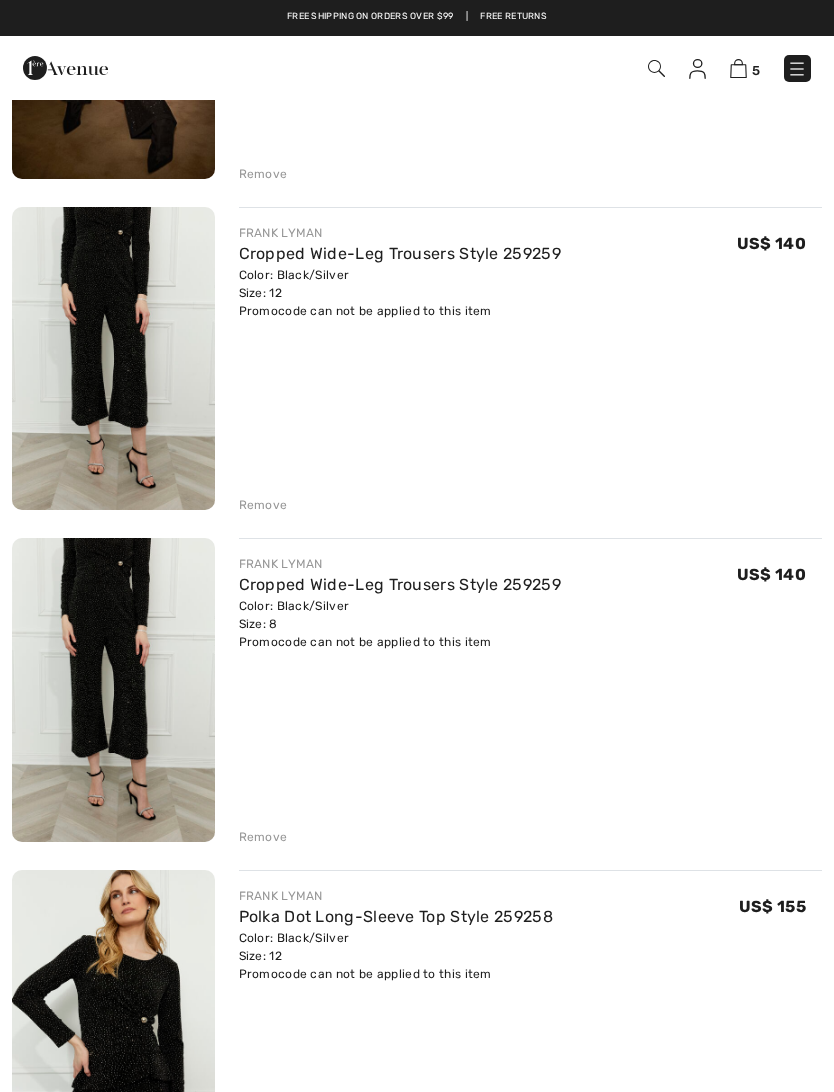 click on "Remove" at bounding box center [263, 505] 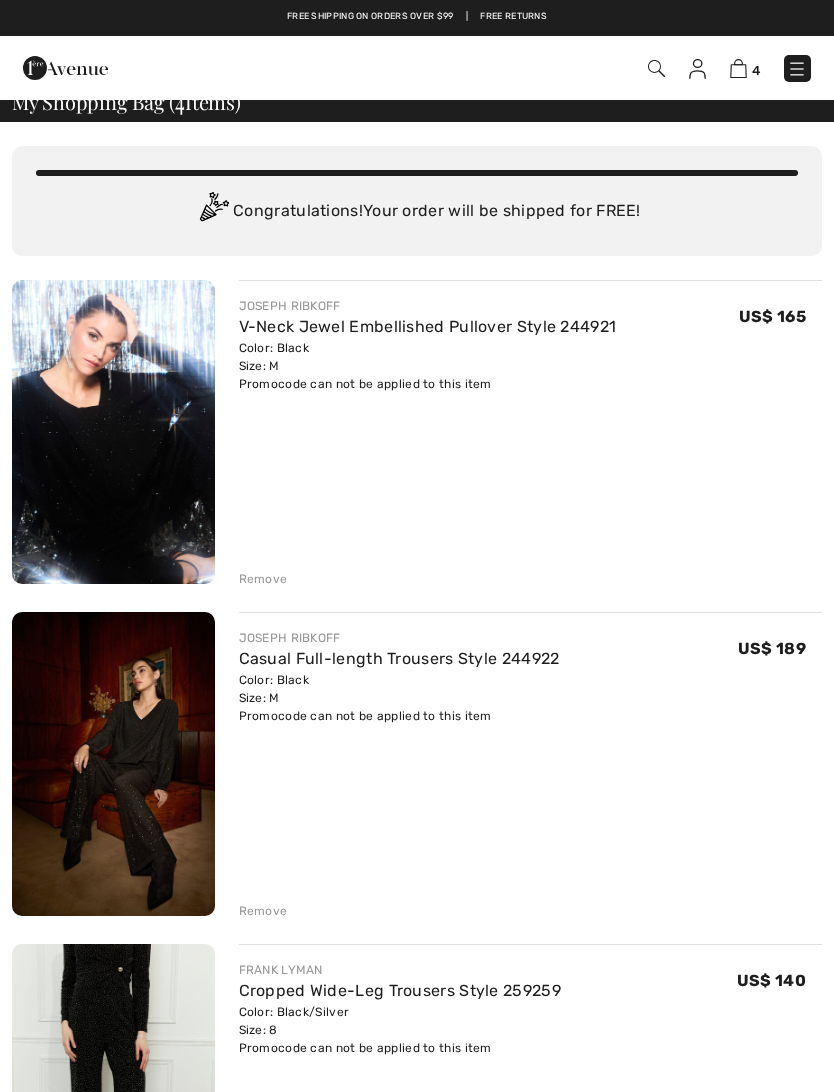 scroll, scrollTop: 0, scrollLeft: 0, axis: both 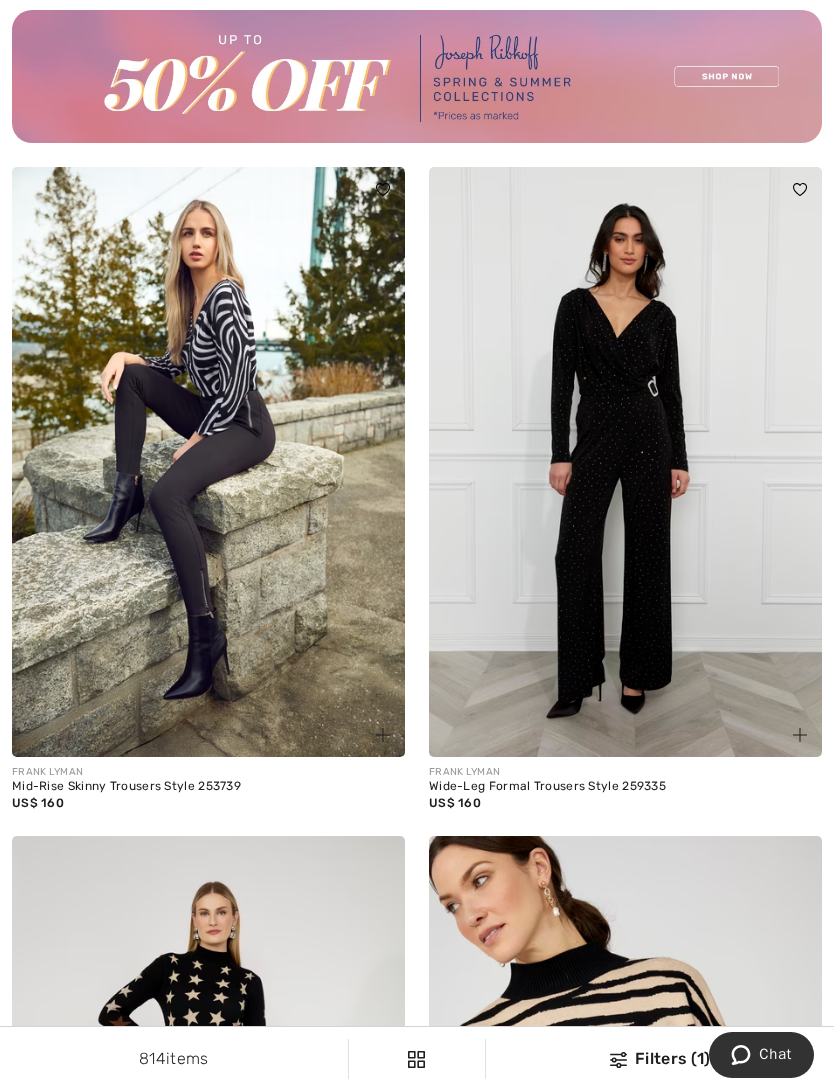 click at bounding box center [625, 462] 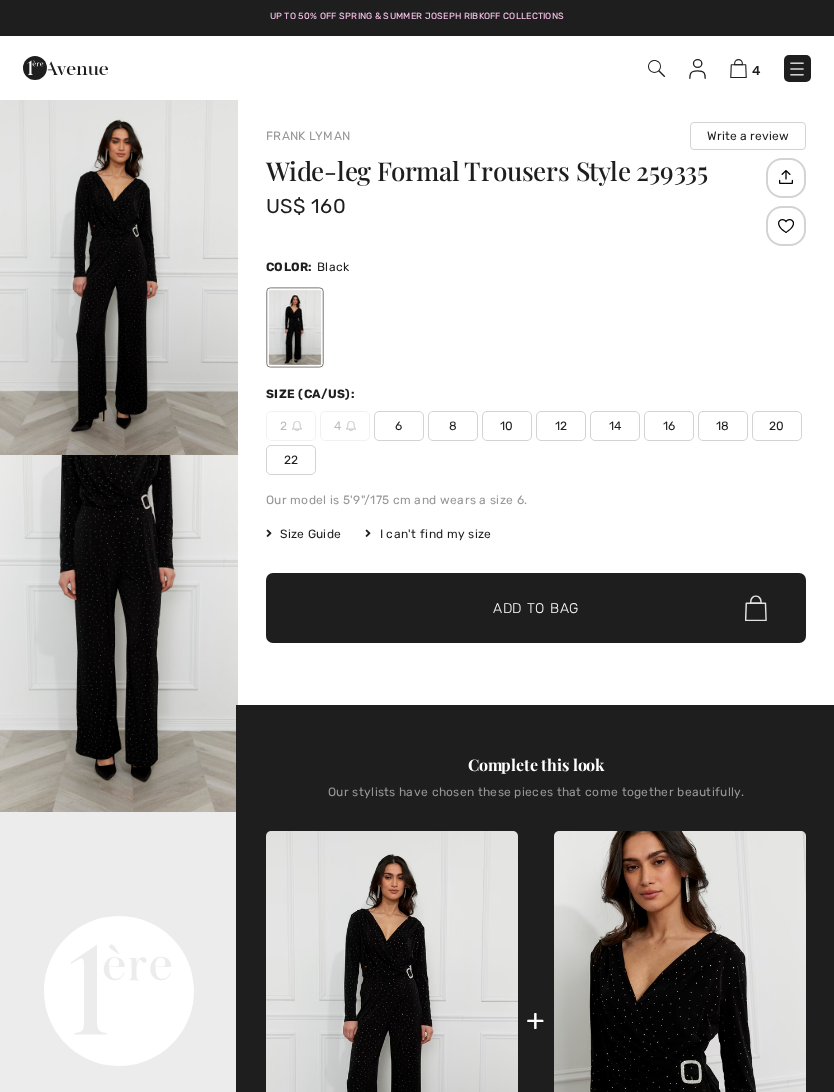 scroll, scrollTop: 0, scrollLeft: 0, axis: both 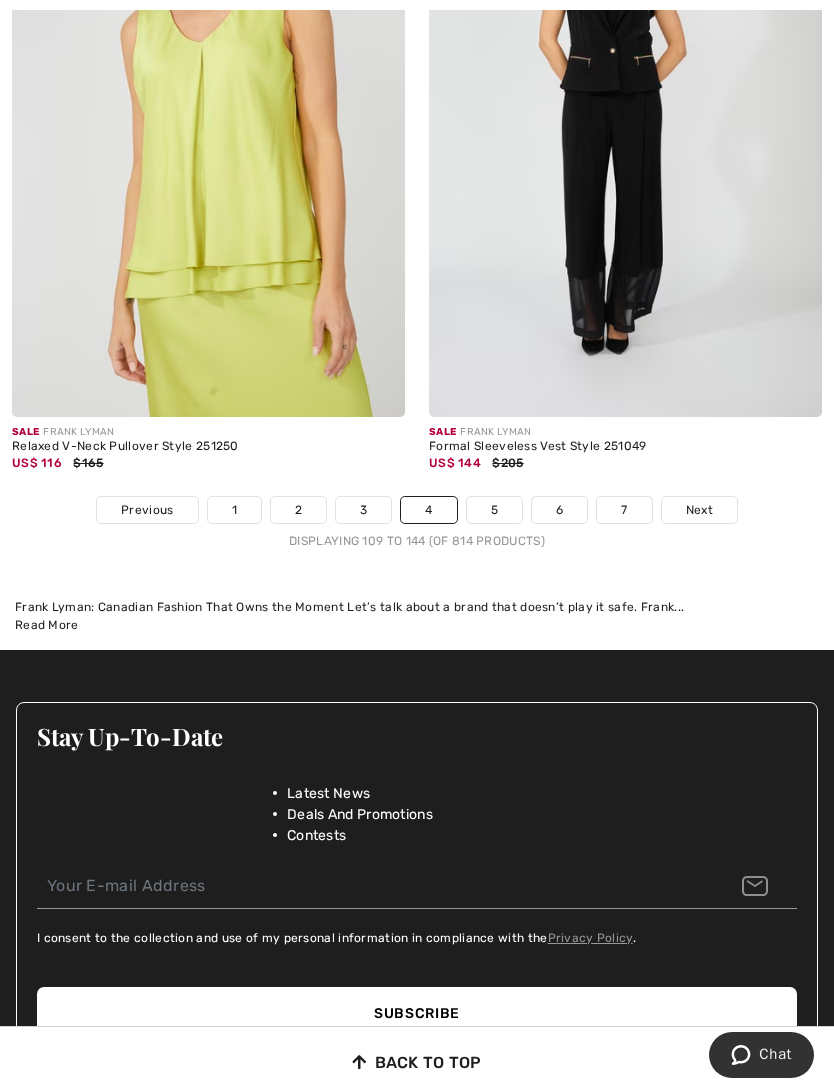 click on "5" at bounding box center [494, 510] 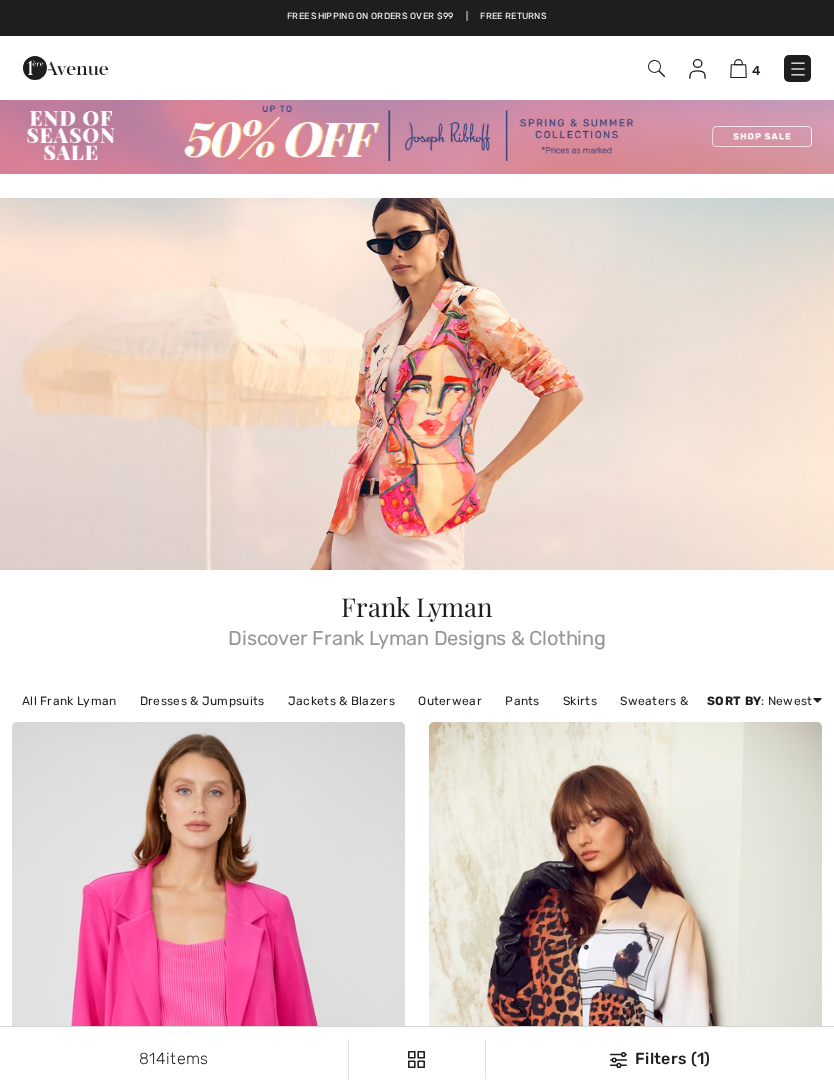 scroll, scrollTop: 0, scrollLeft: 0, axis: both 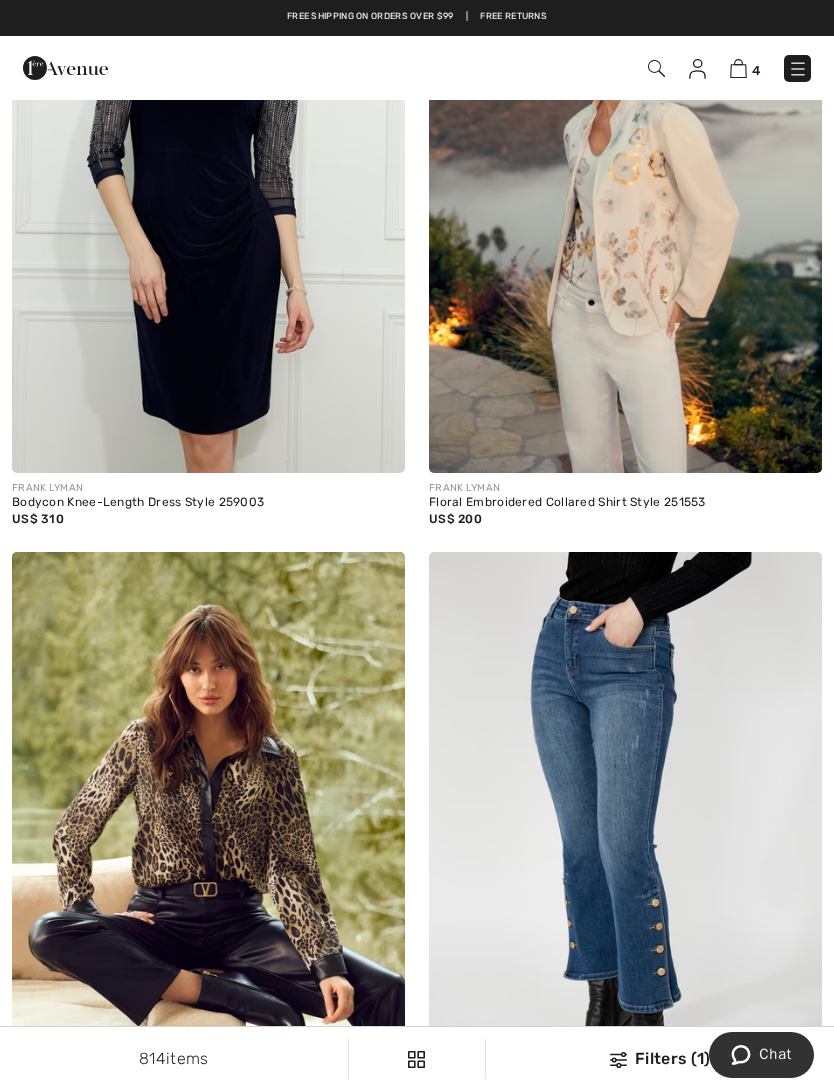 click at bounding box center [625, 179] 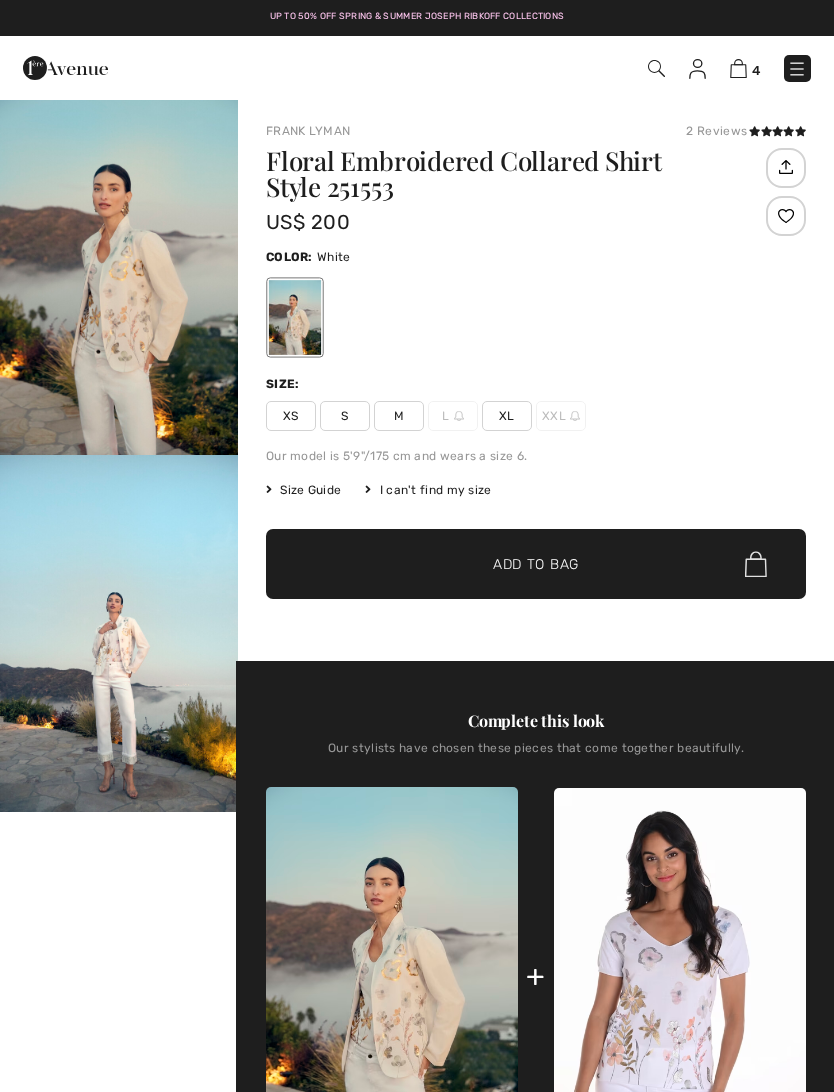 scroll, scrollTop: 0, scrollLeft: 0, axis: both 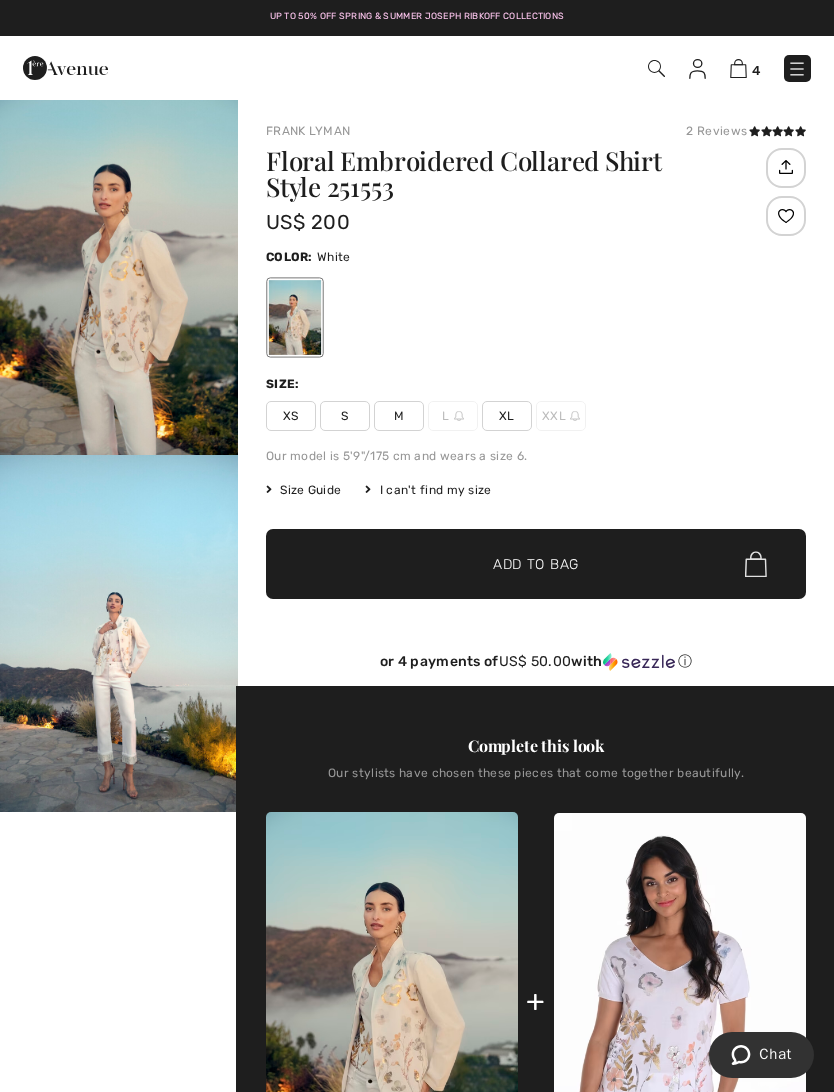click at bounding box center (119, 276) 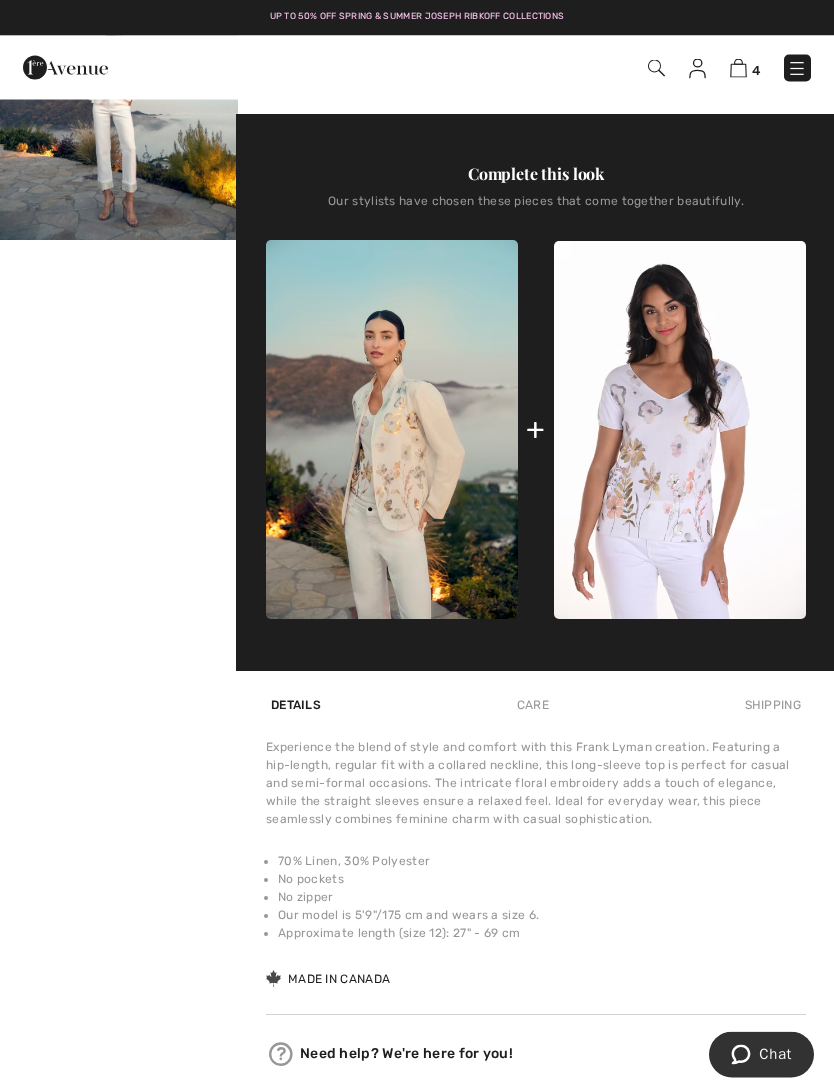 scroll, scrollTop: 572, scrollLeft: 0, axis: vertical 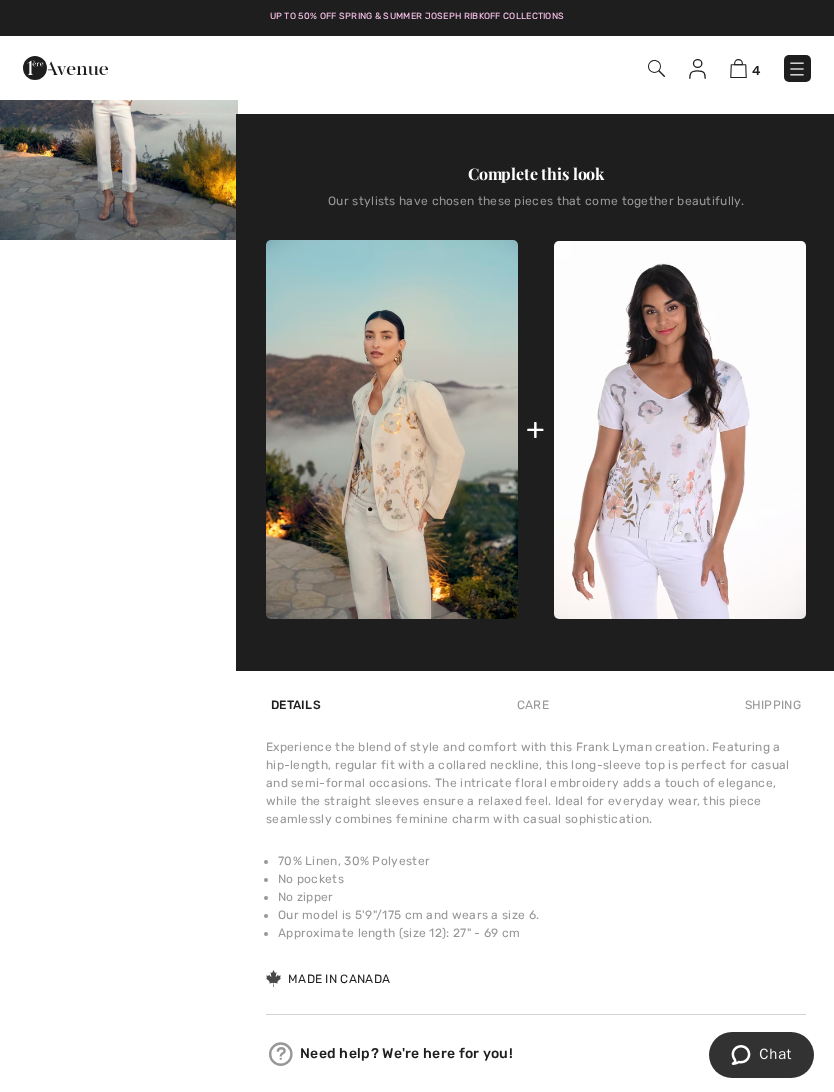 click at bounding box center (680, 430) 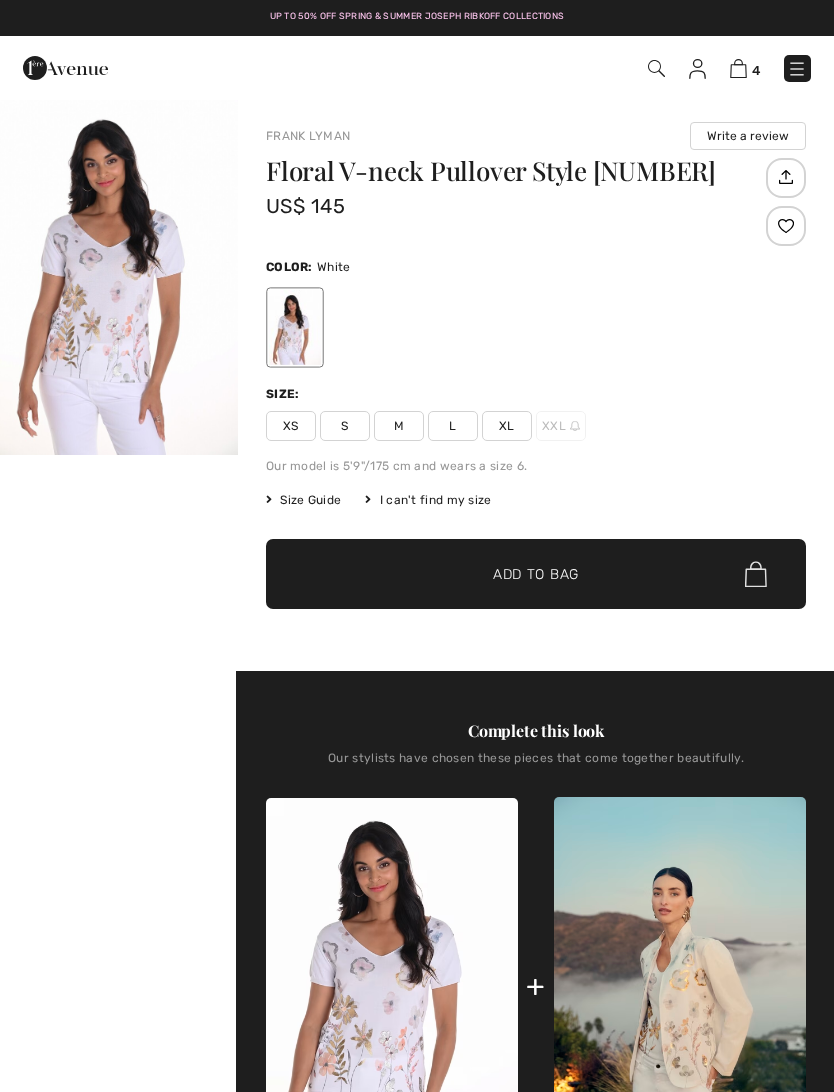 checkbox on "true" 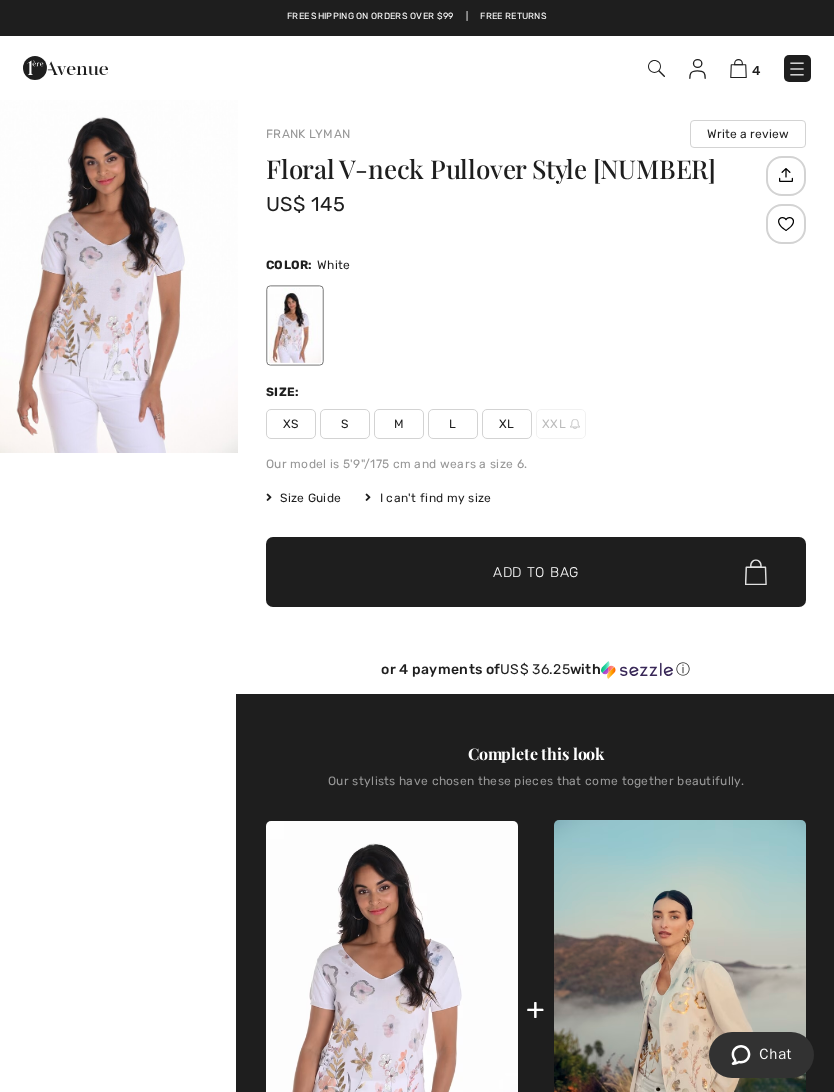 scroll, scrollTop: 0, scrollLeft: 0, axis: both 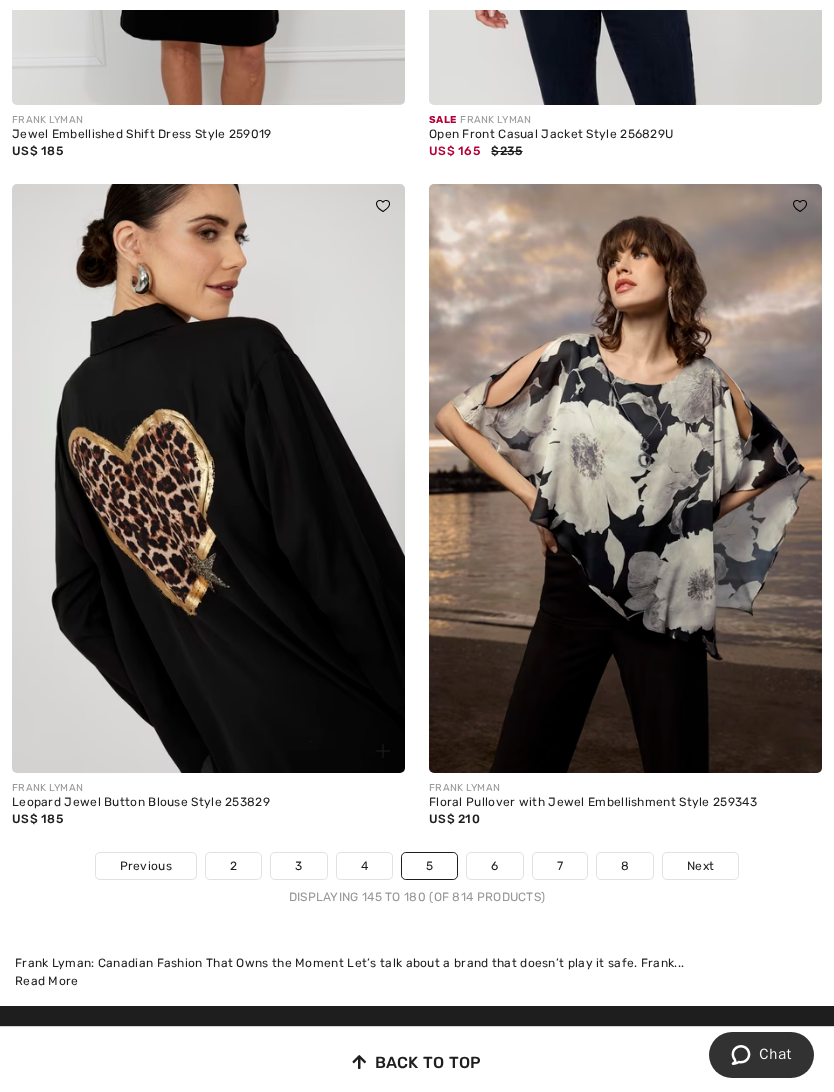 click on "6" at bounding box center (494, 866) 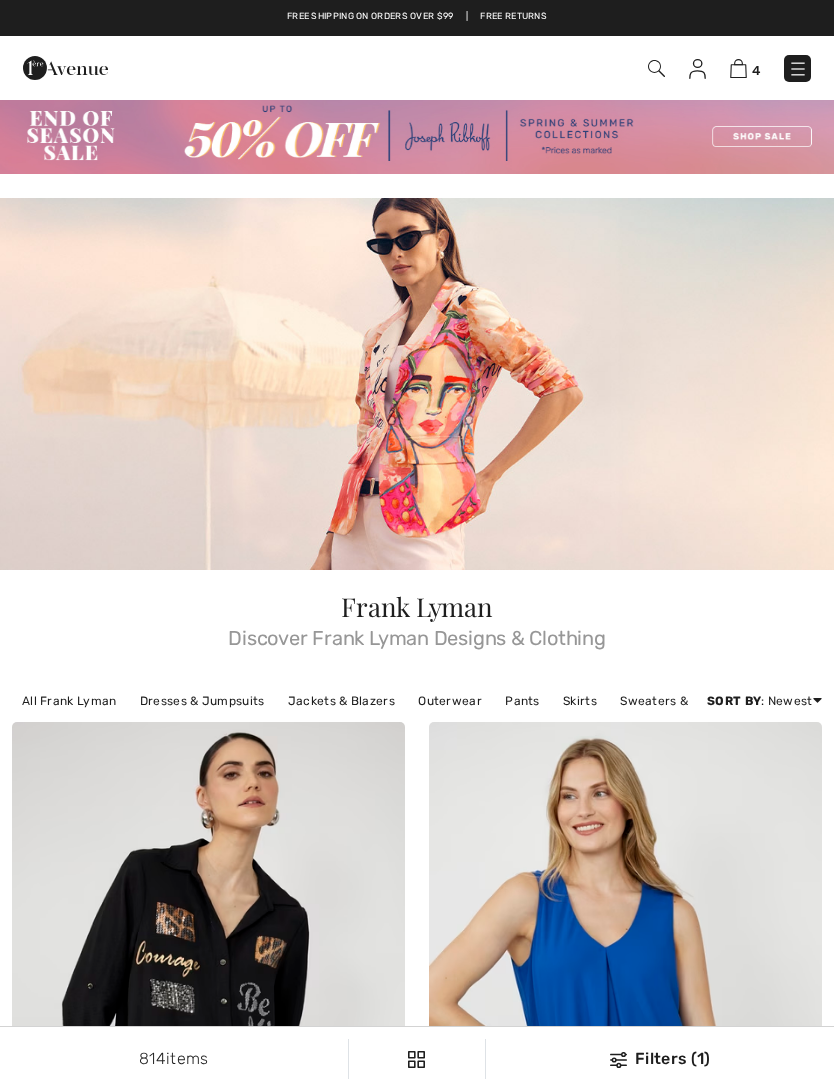 checkbox on "true" 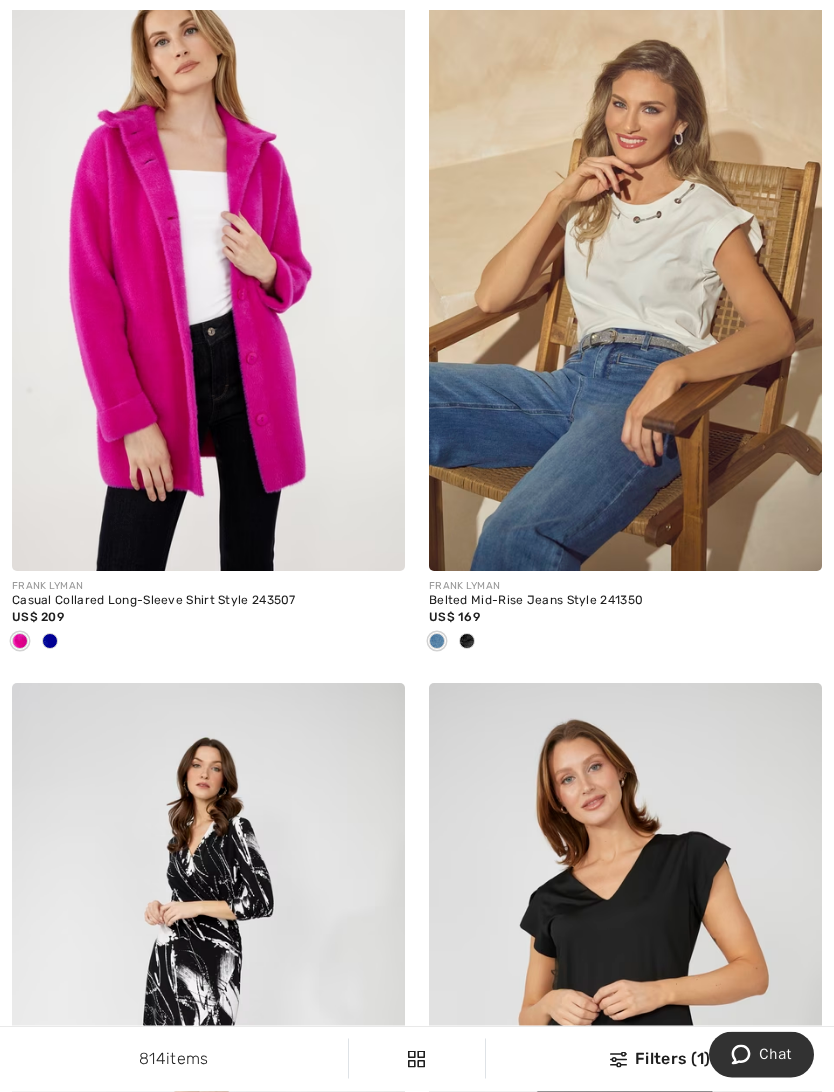 scroll, scrollTop: 3547, scrollLeft: 0, axis: vertical 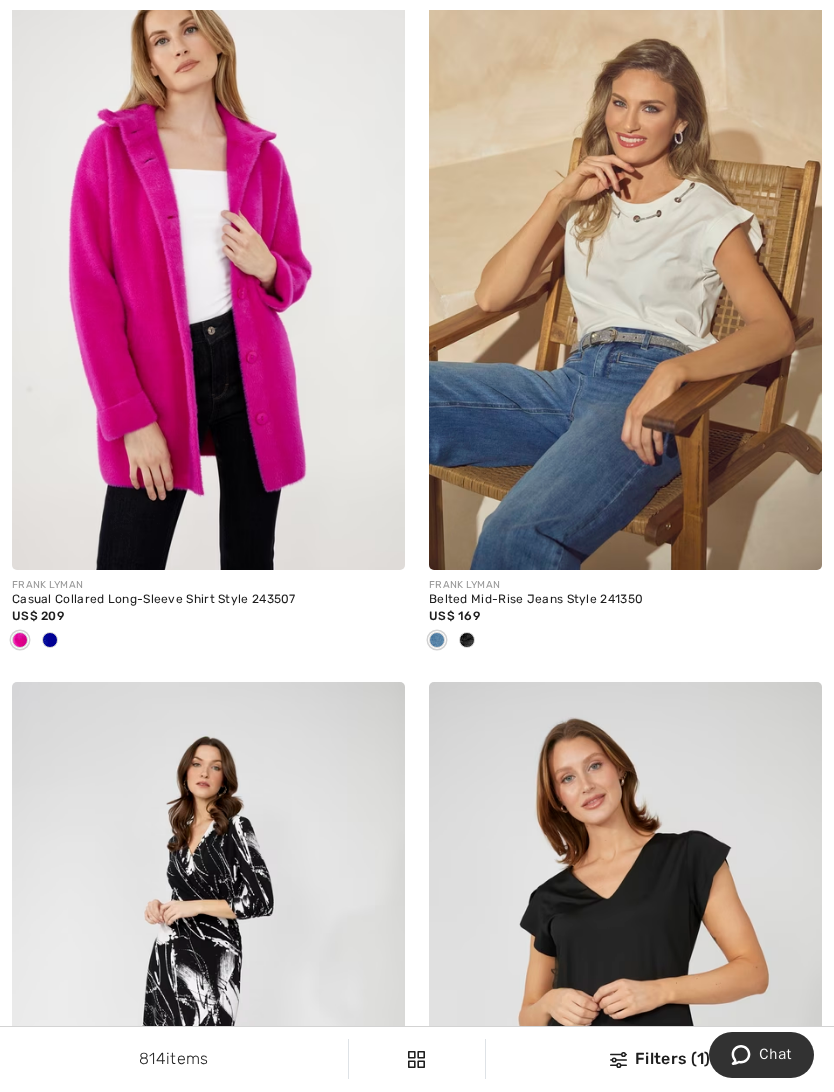 click at bounding box center (625, 275) 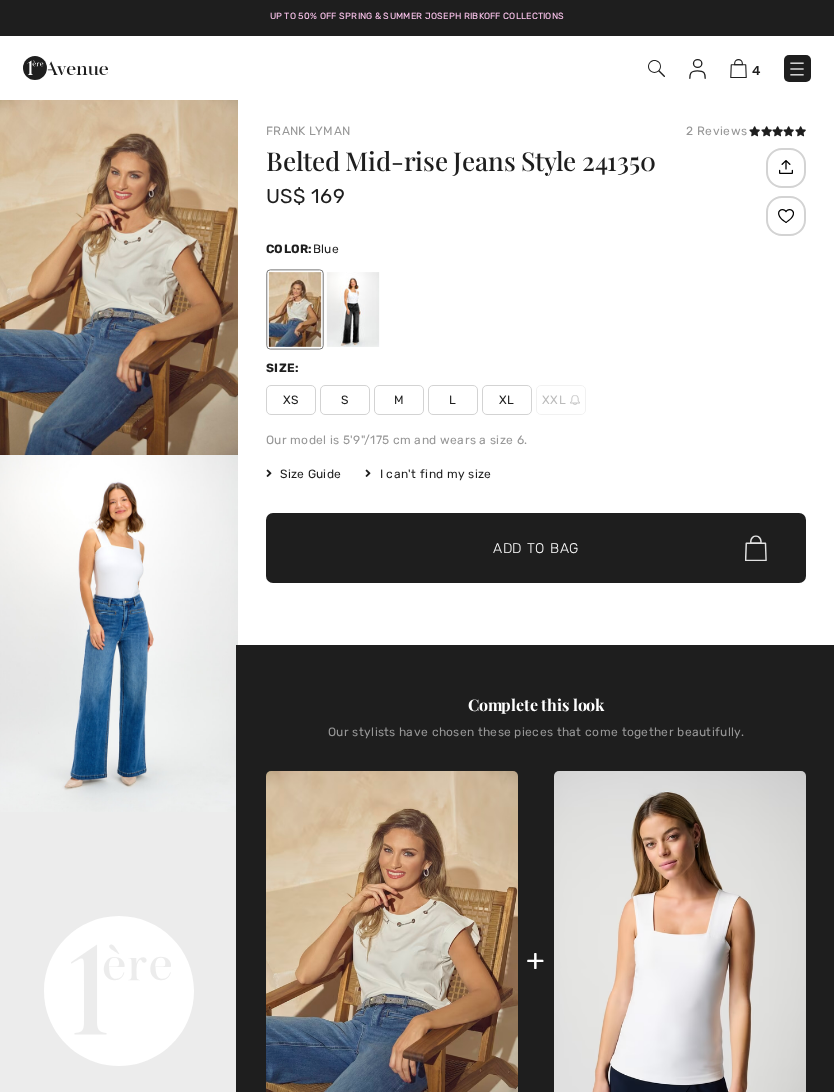 scroll, scrollTop: 0, scrollLeft: 0, axis: both 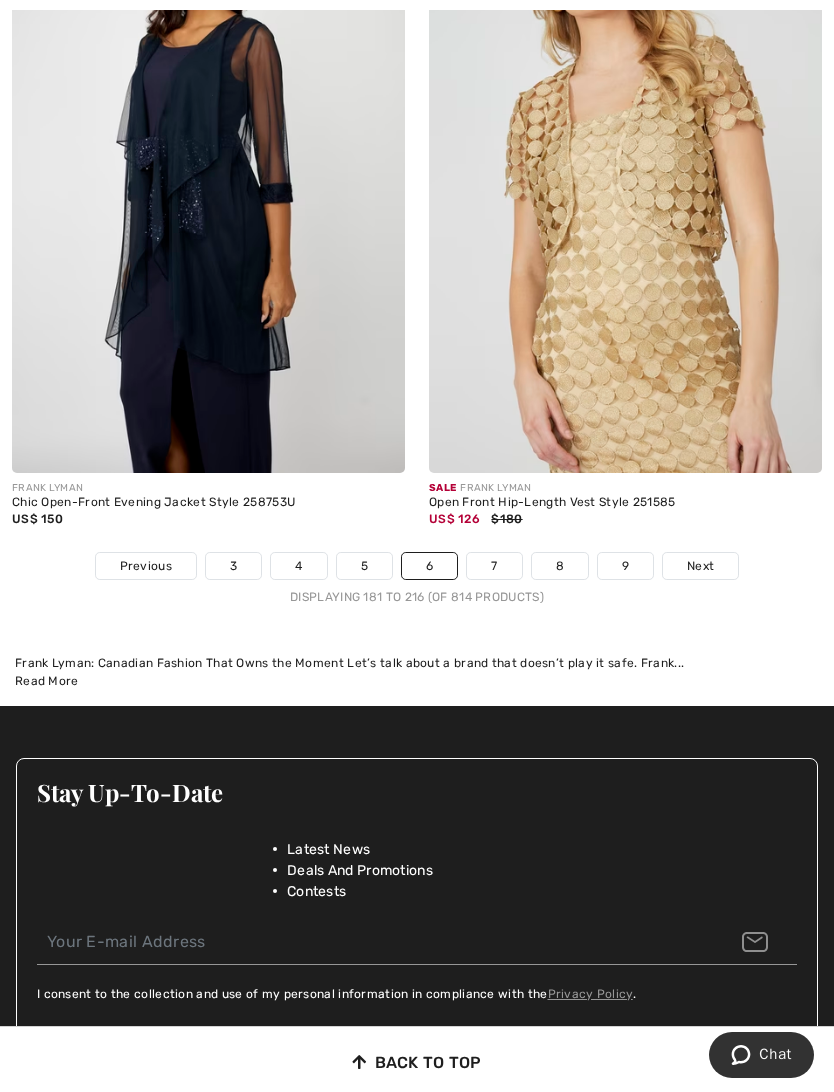 click on "7" at bounding box center (494, 566) 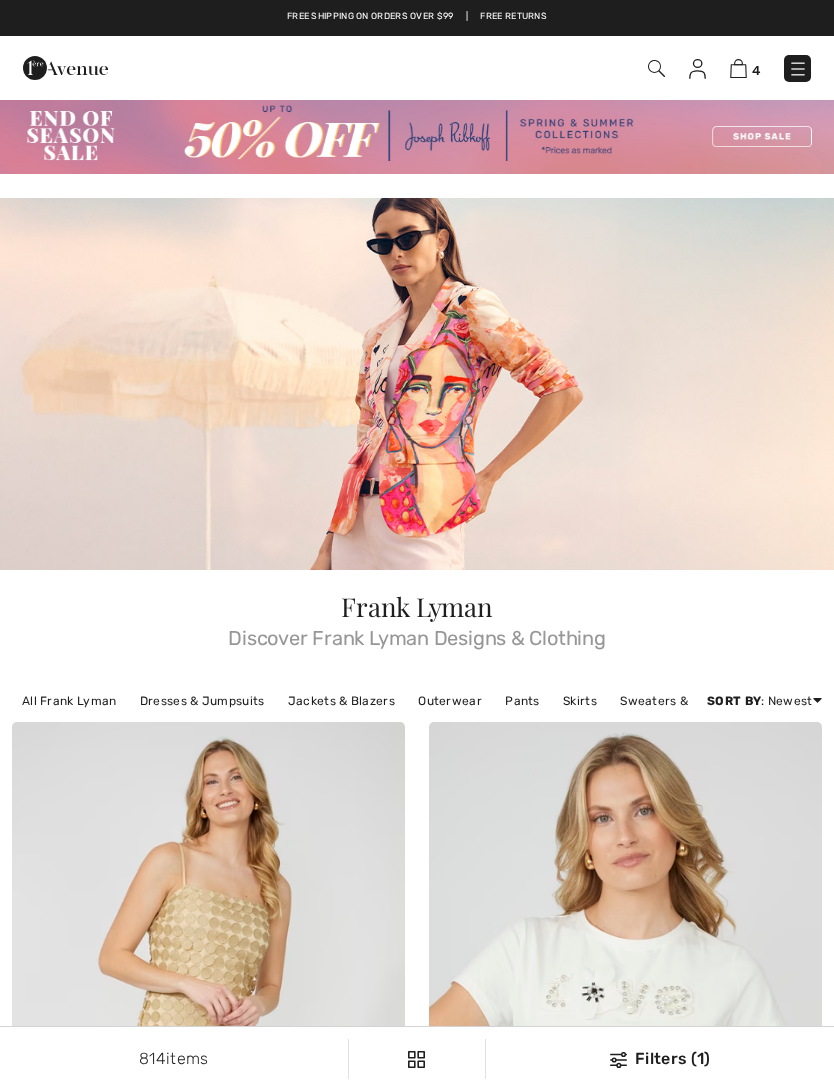 scroll, scrollTop: 0, scrollLeft: 0, axis: both 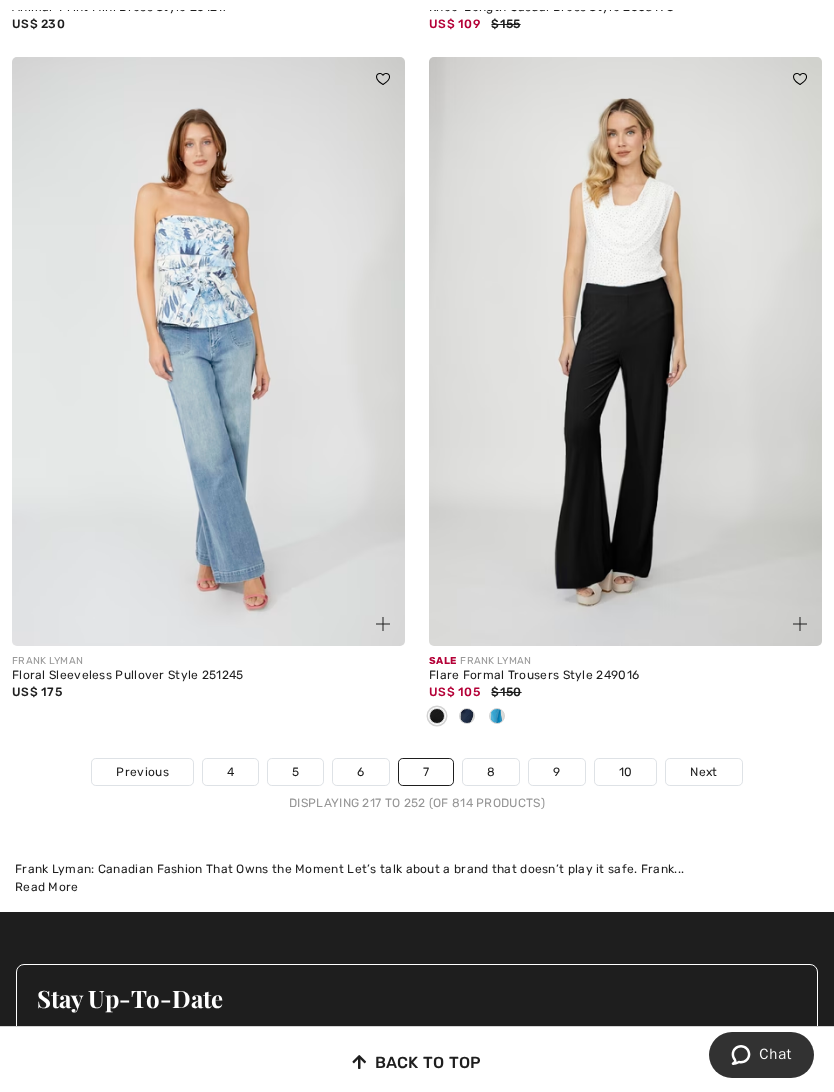 click on "8" at bounding box center [491, 772] 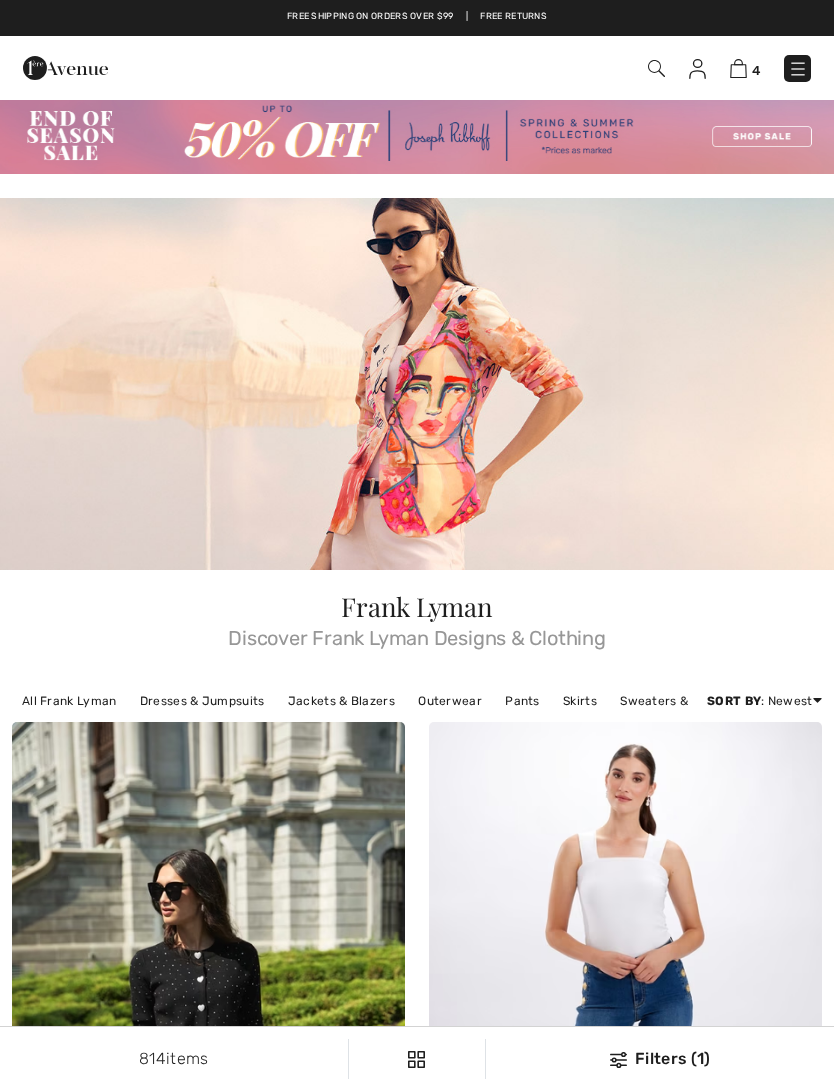 scroll, scrollTop: 0, scrollLeft: 0, axis: both 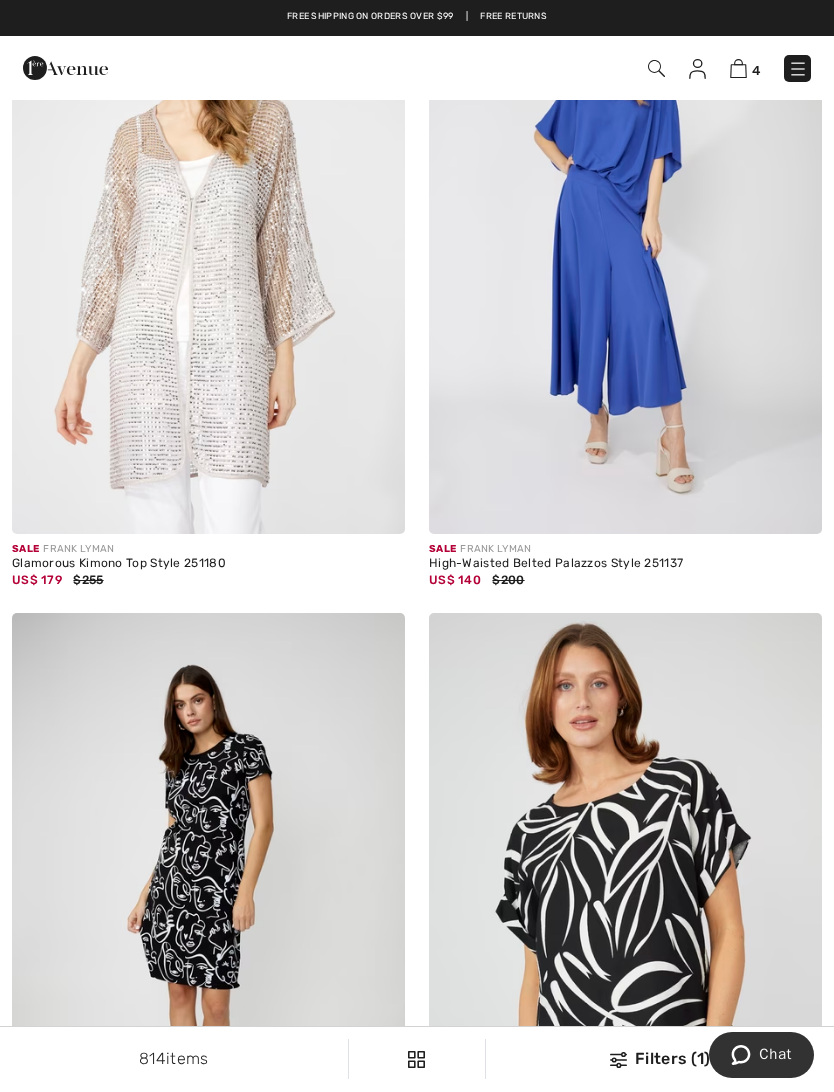 click at bounding box center [208, 239] 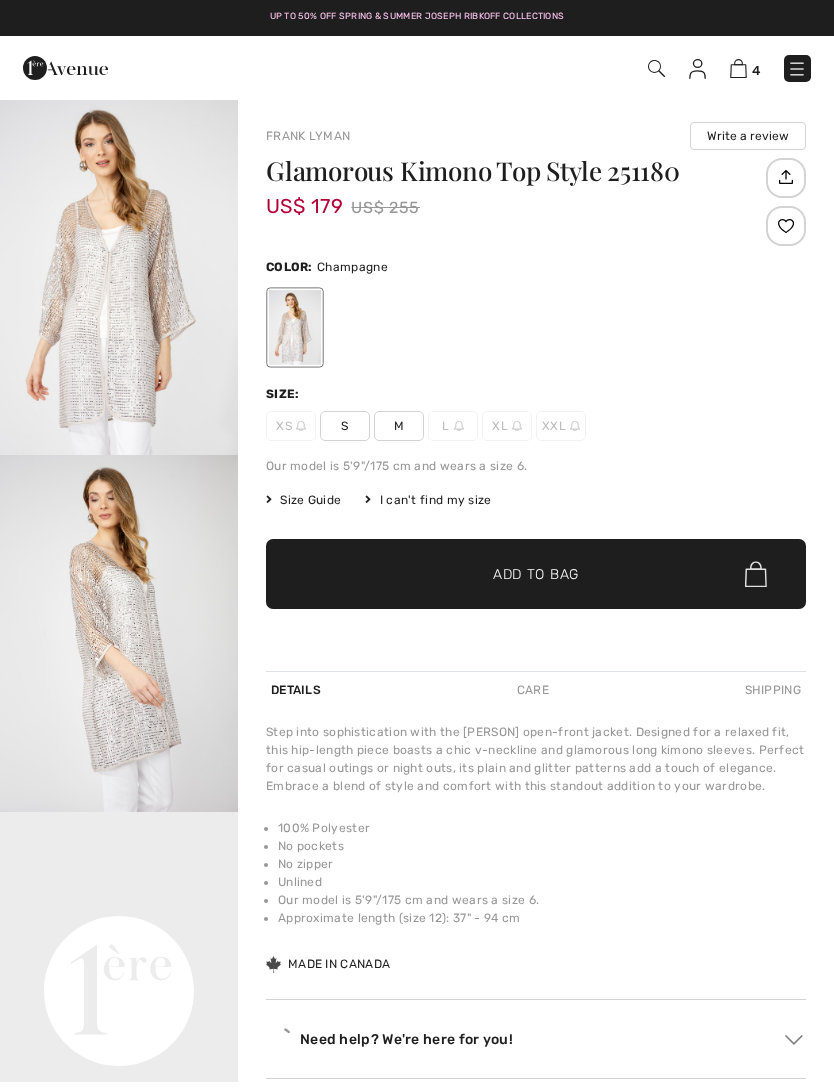 scroll, scrollTop: 0, scrollLeft: 0, axis: both 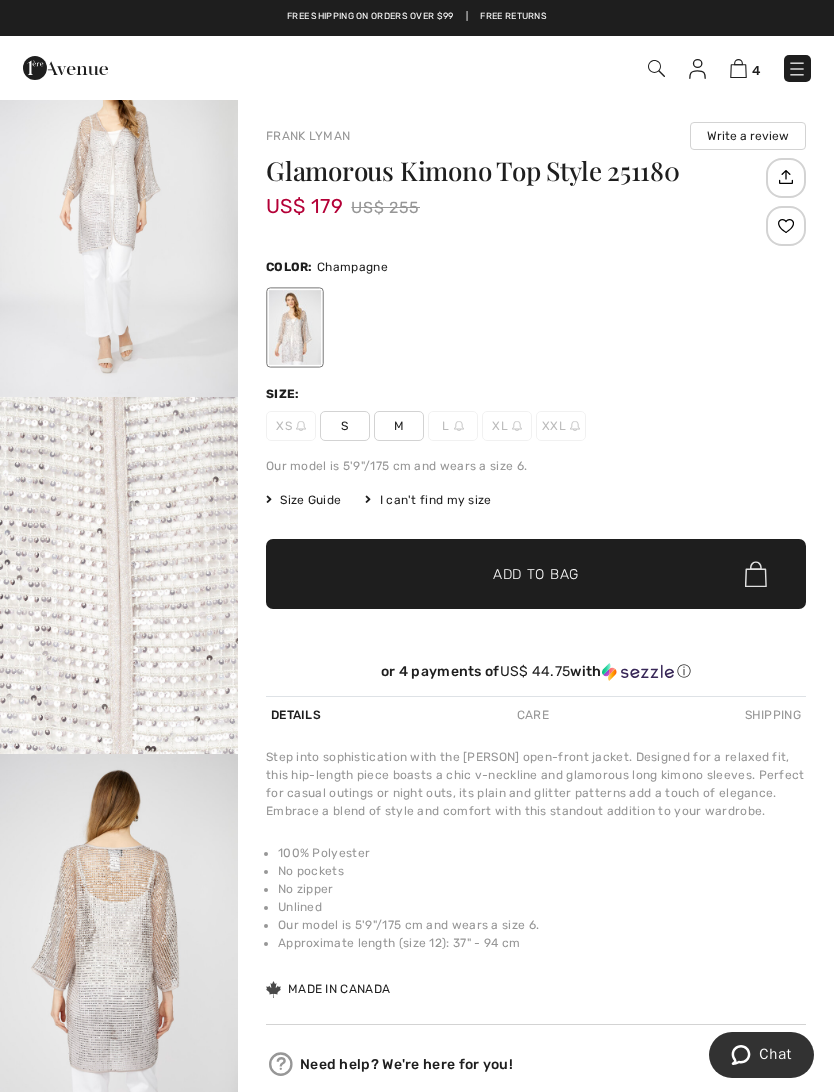click on "M" at bounding box center [399, 426] 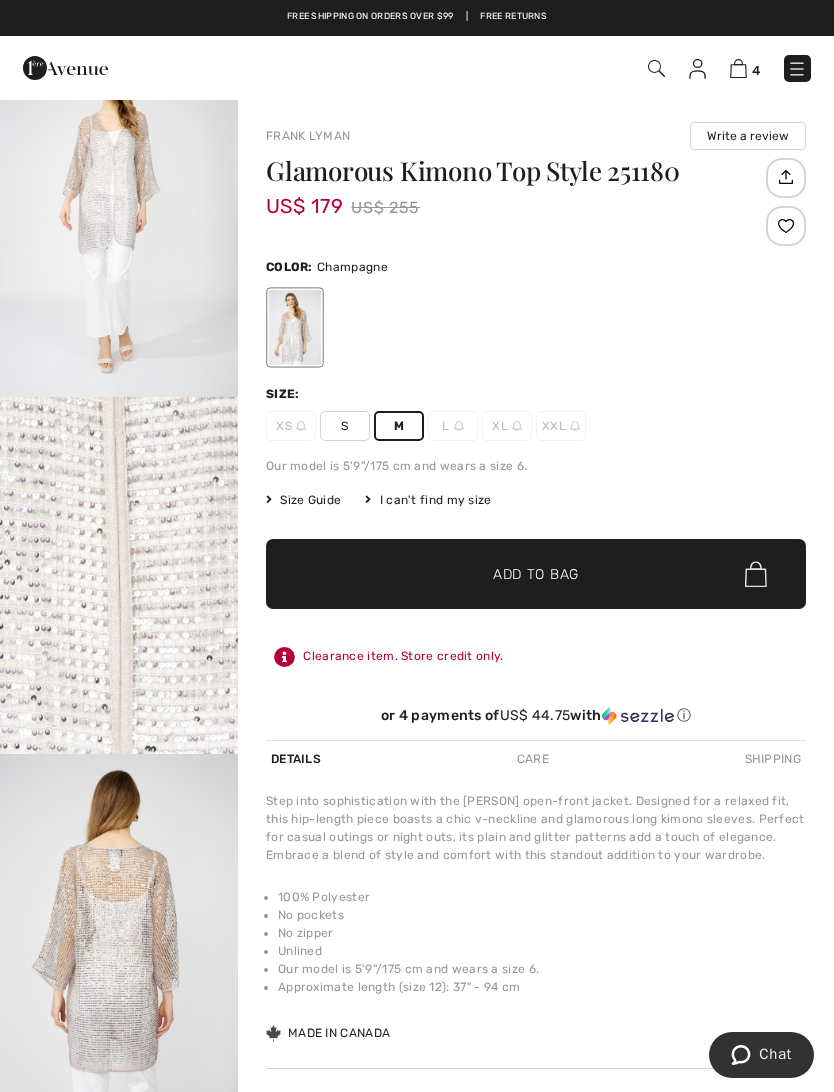 click on "✔ Added to Bag
Add to Bag" at bounding box center (536, 574) 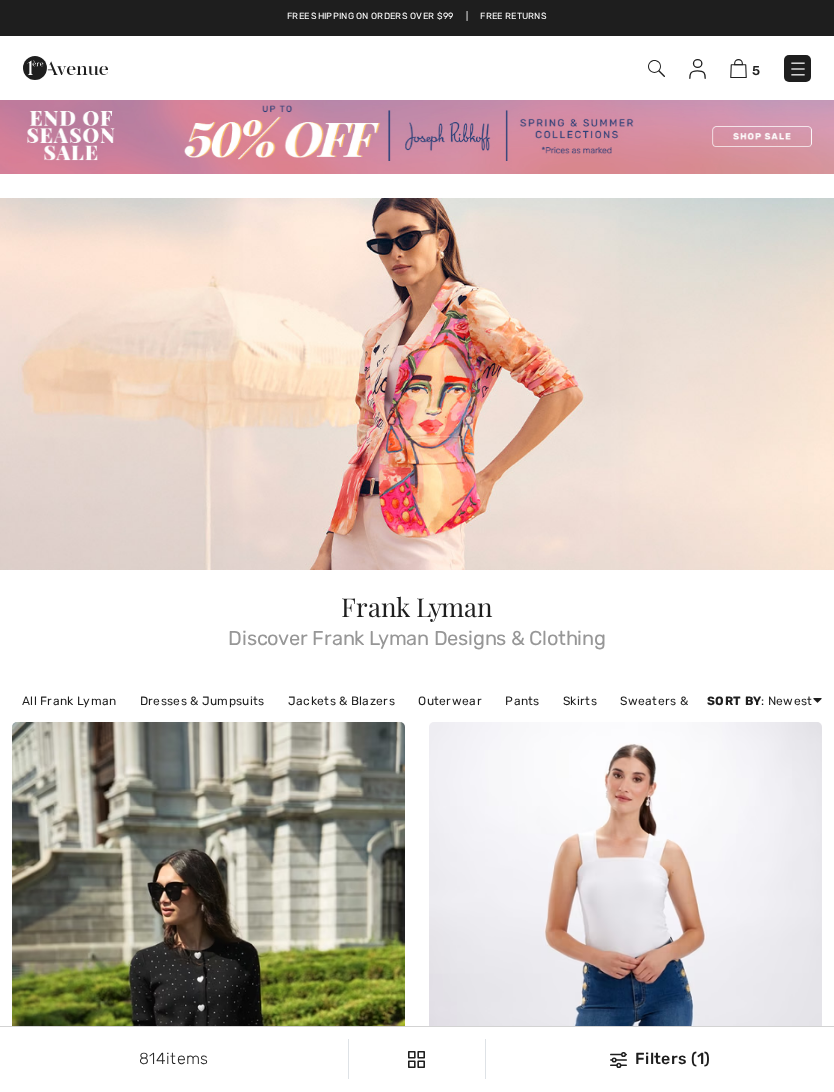 scroll, scrollTop: 3554, scrollLeft: 0, axis: vertical 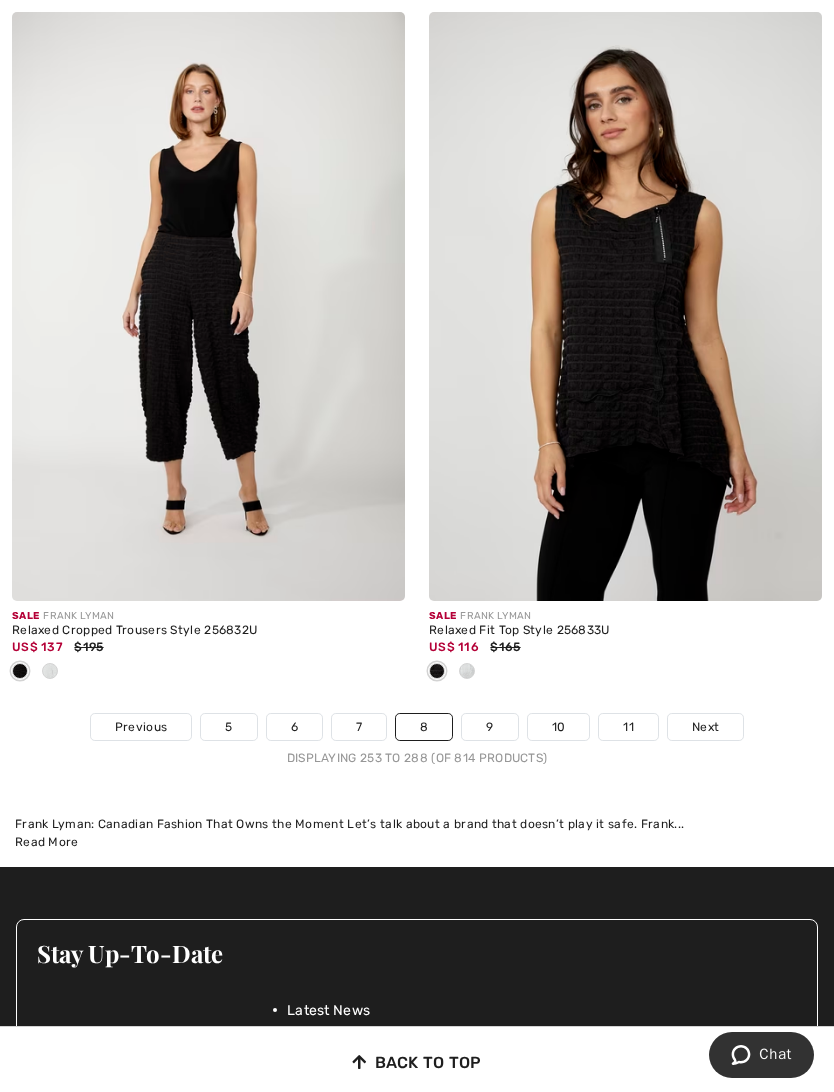 click on "9" at bounding box center (489, 727) 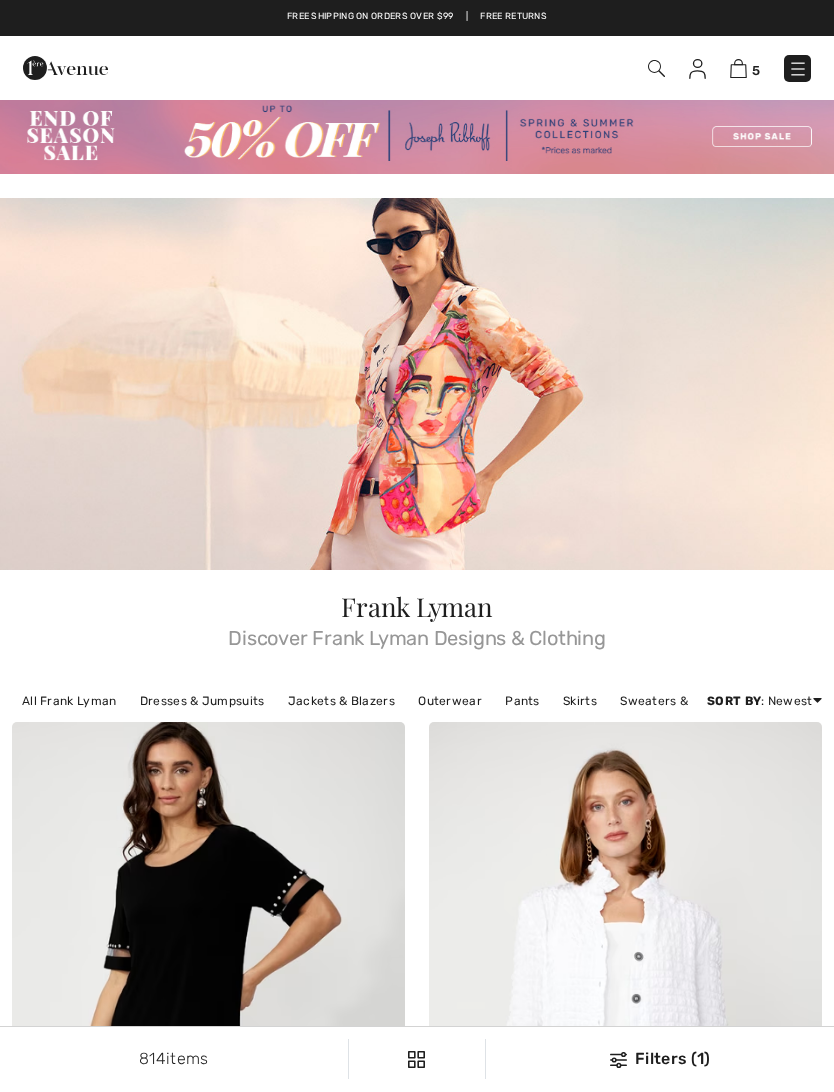 scroll, scrollTop: 0, scrollLeft: 0, axis: both 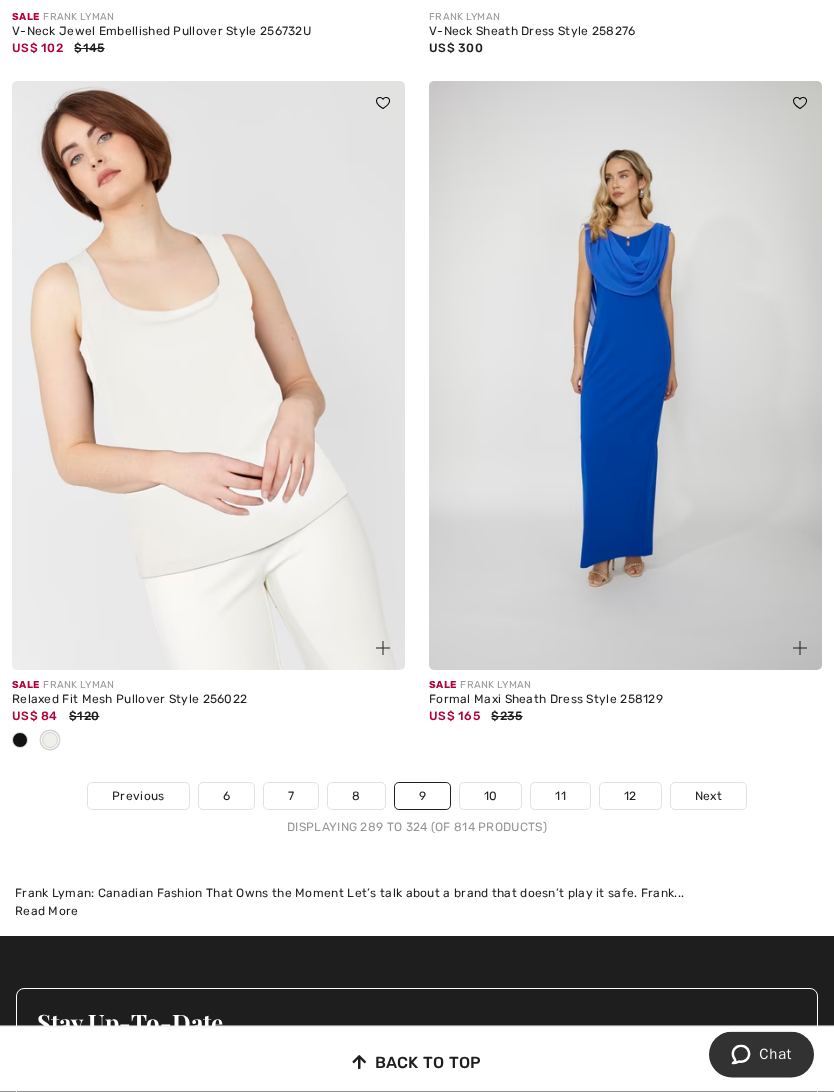 click on "10" at bounding box center (491, 797) 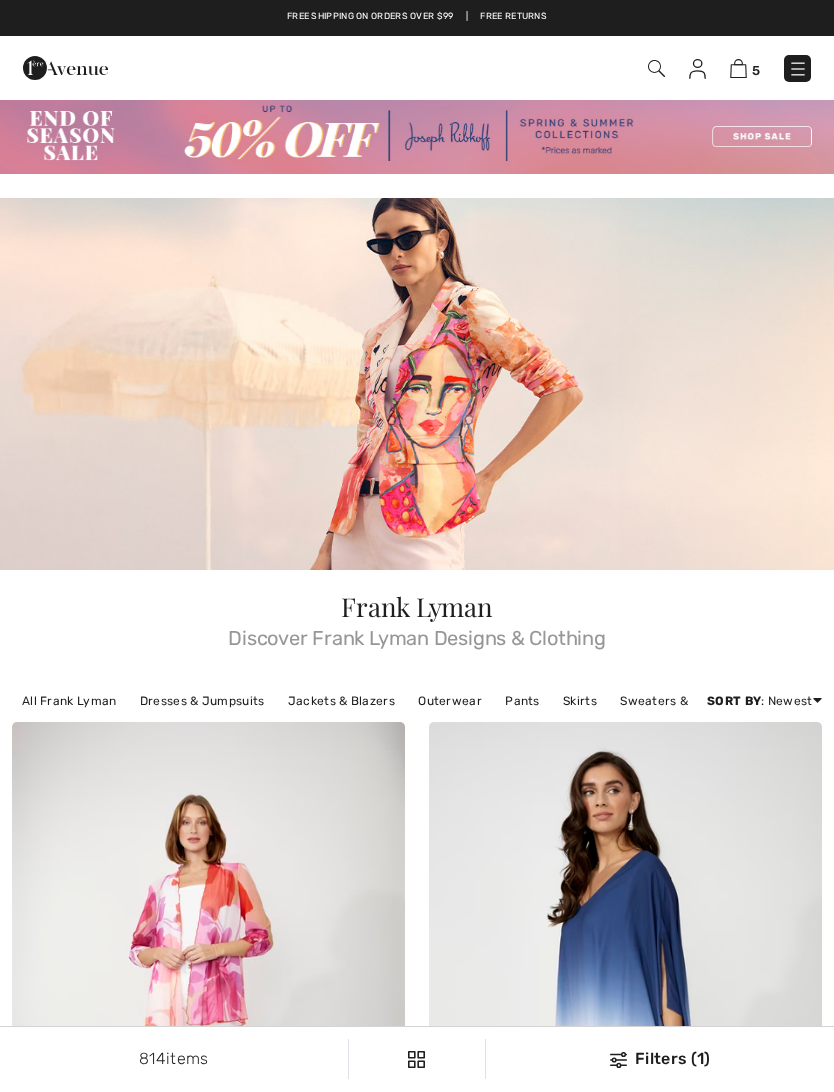 scroll, scrollTop: 0, scrollLeft: 0, axis: both 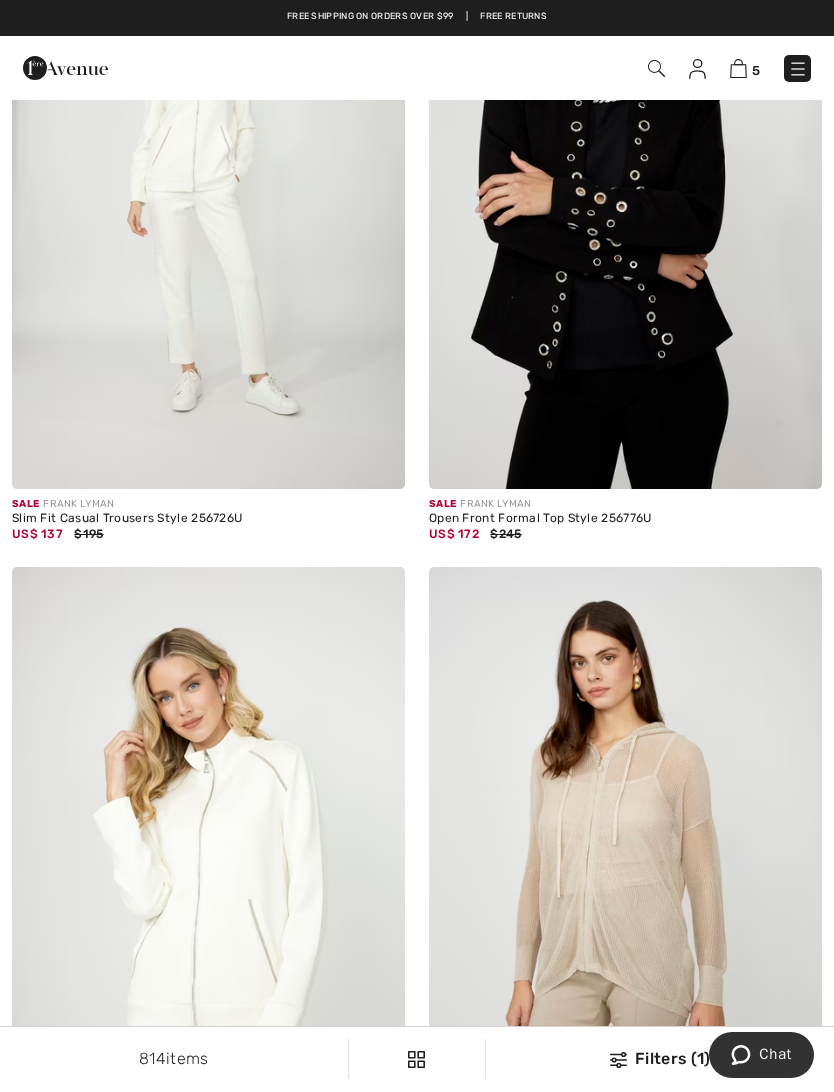 click at bounding box center (625, 194) 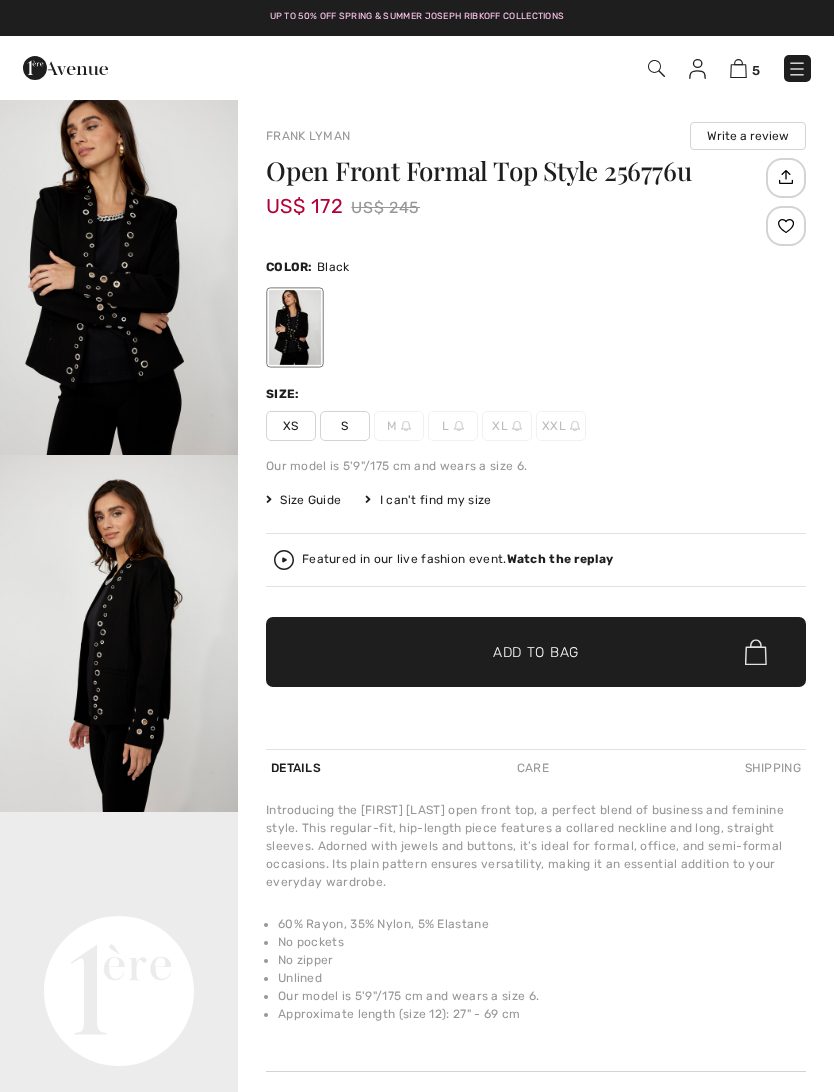 scroll, scrollTop: 0, scrollLeft: 0, axis: both 